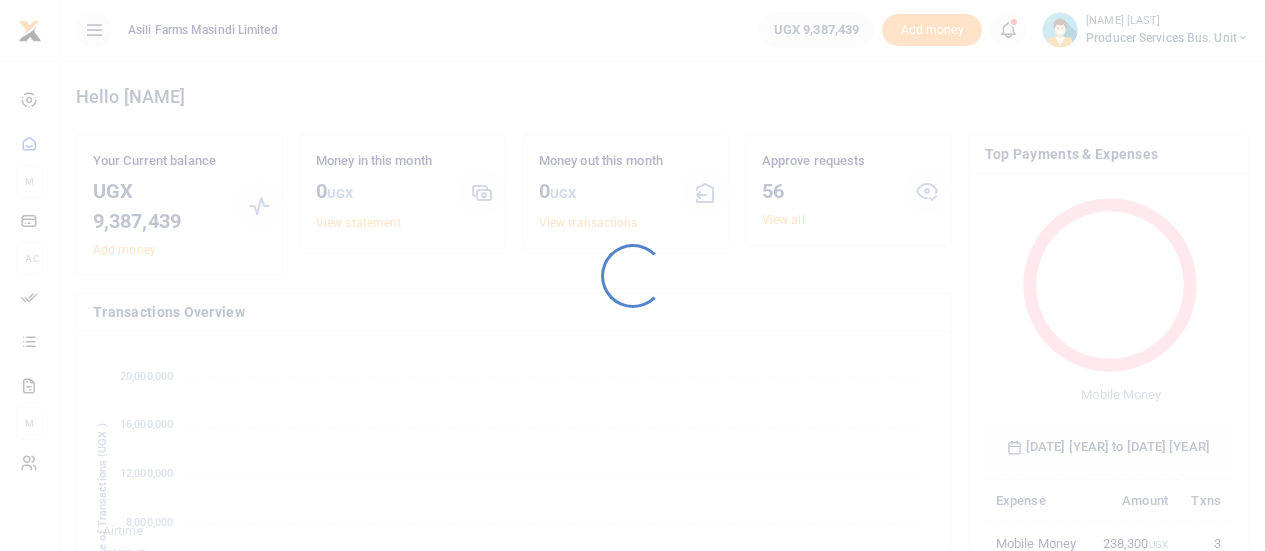 scroll, scrollTop: 0, scrollLeft: 0, axis: both 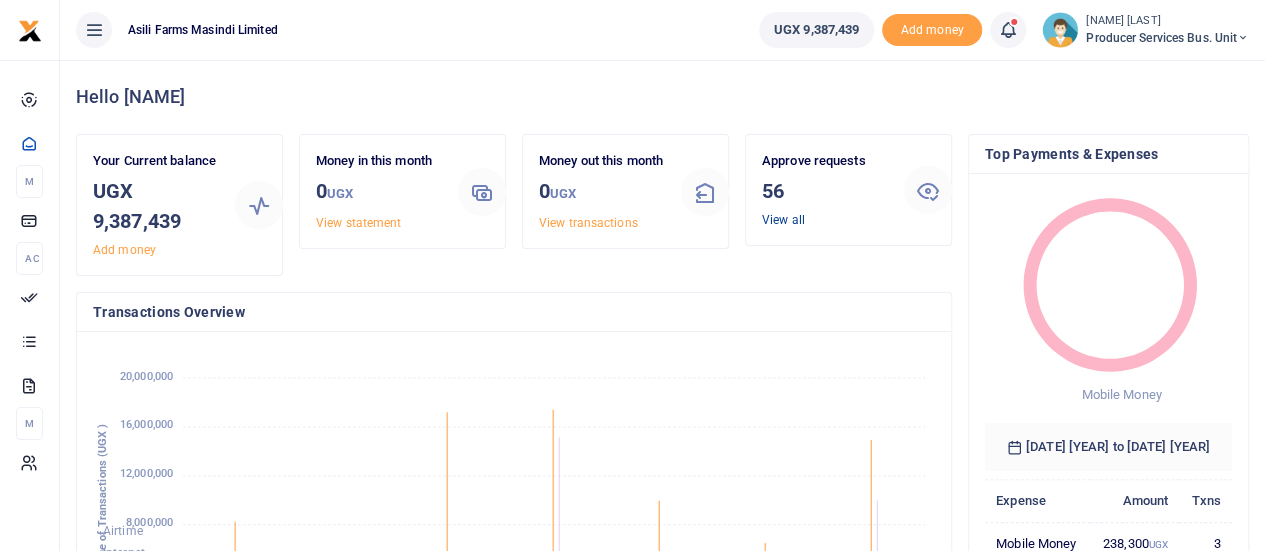 click on "View all" at bounding box center (783, 220) 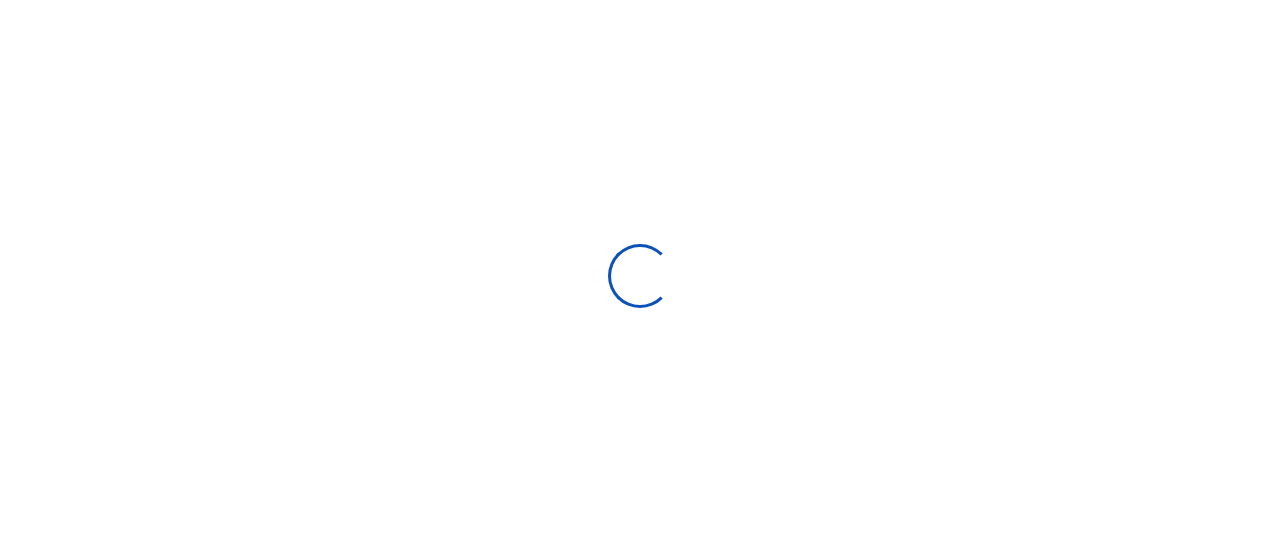 scroll, scrollTop: 0, scrollLeft: 0, axis: both 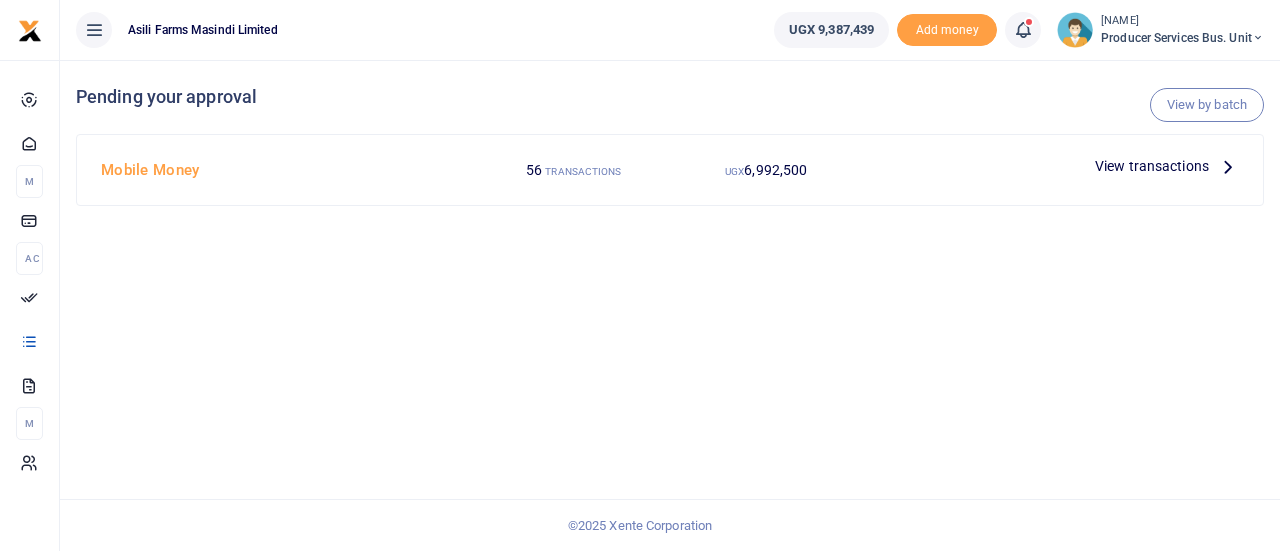 click on "View transactions" at bounding box center (1152, 166) 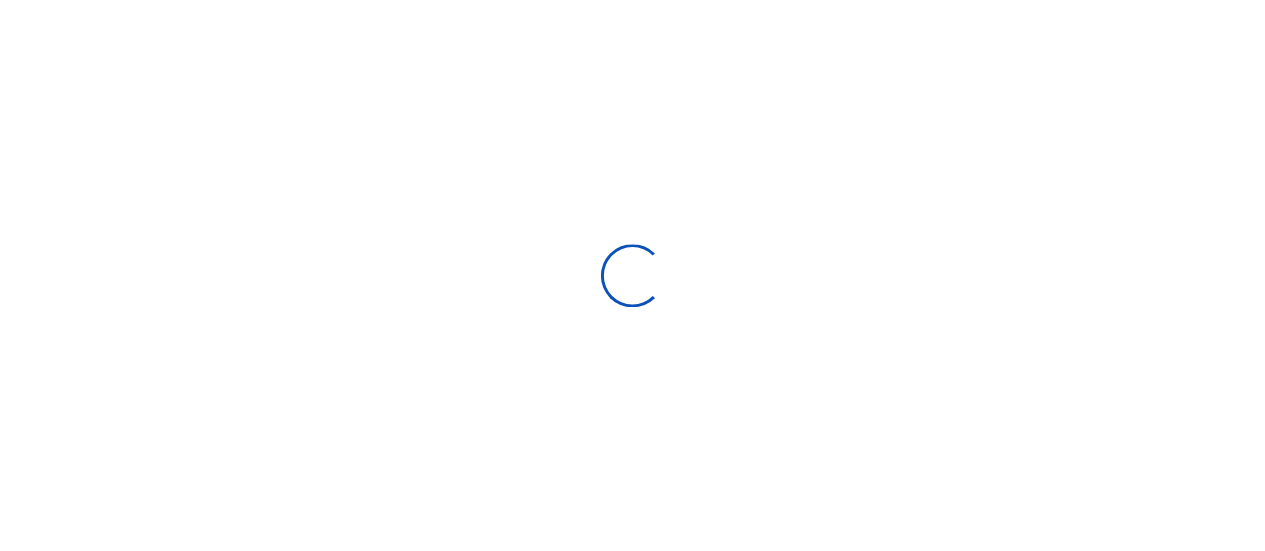 scroll, scrollTop: 0, scrollLeft: 0, axis: both 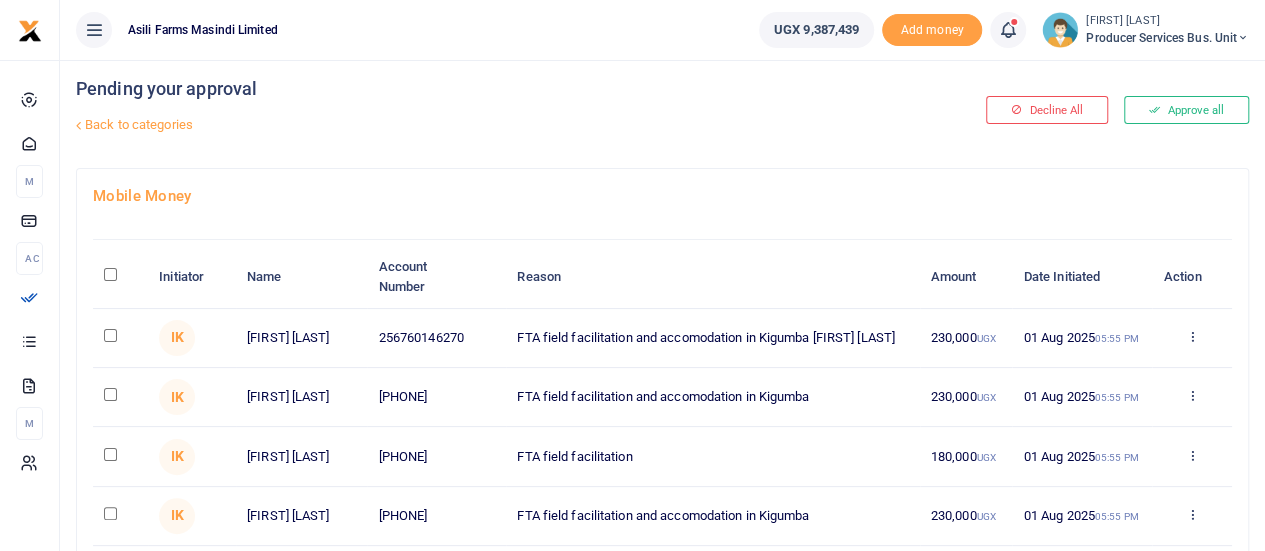 click at bounding box center [110, 274] 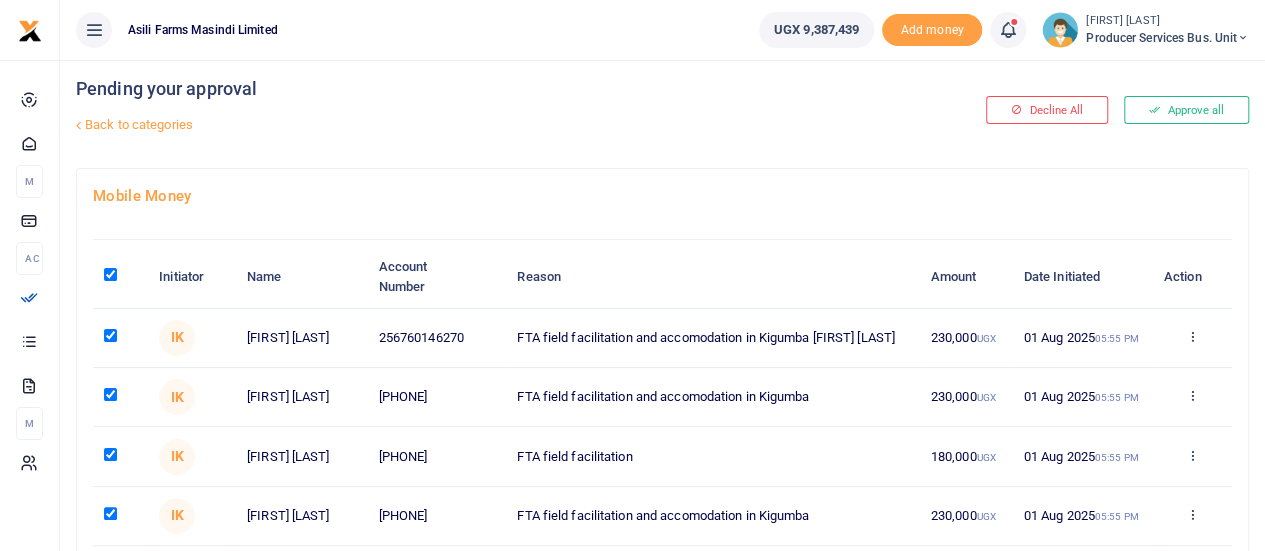 checkbox on "true" 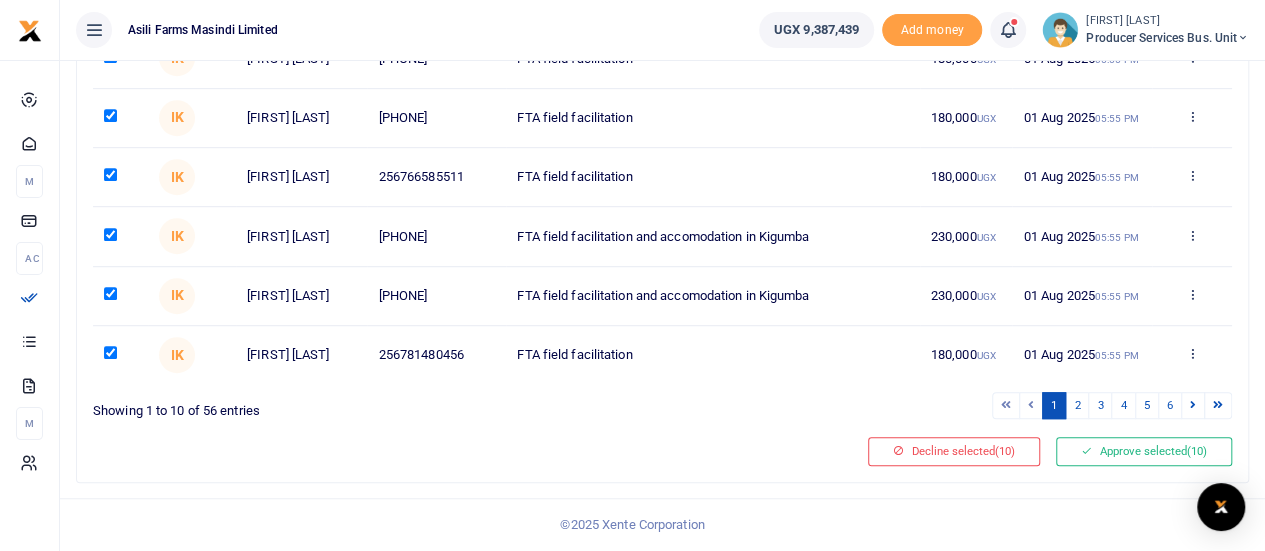 scroll, scrollTop: 548, scrollLeft: 0, axis: vertical 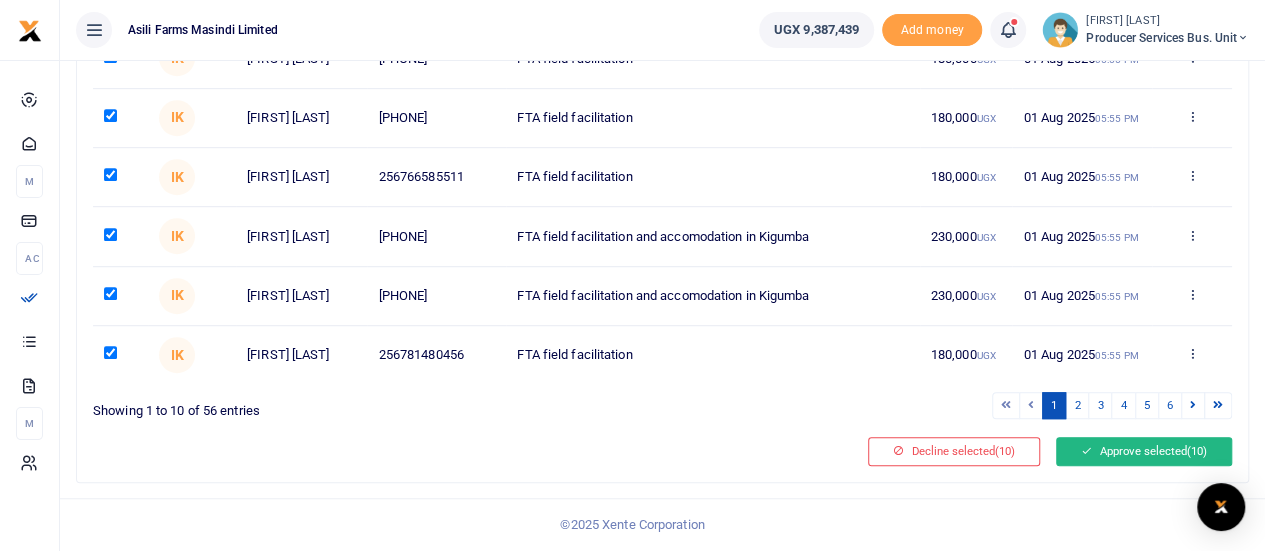 click on "Approve selected  (10)" at bounding box center (1144, 451) 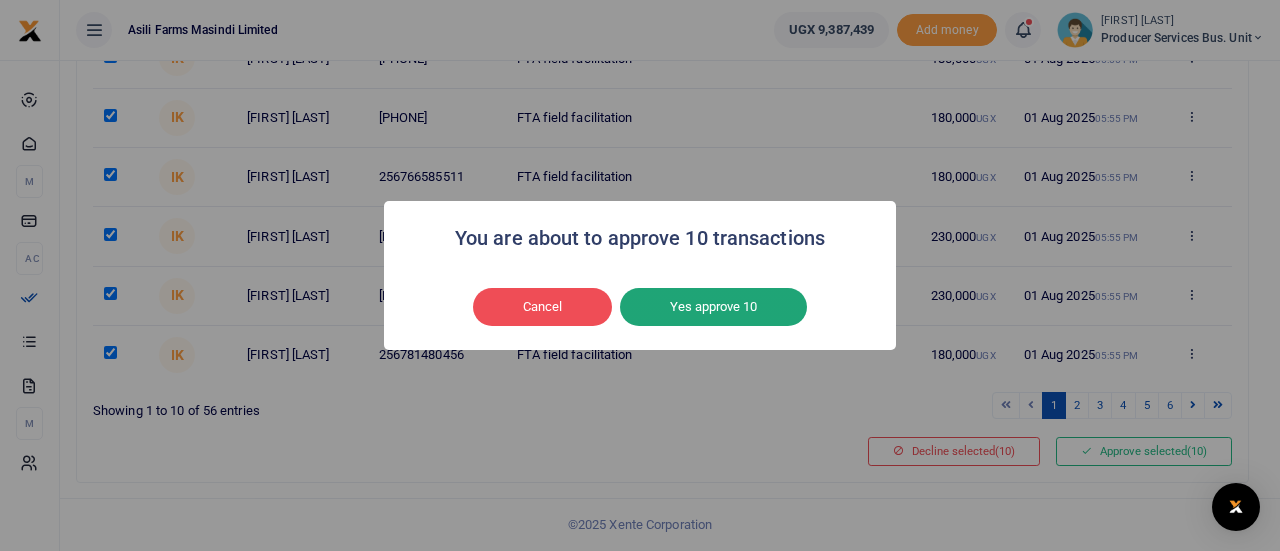 click on "Yes approve 10" at bounding box center [713, 307] 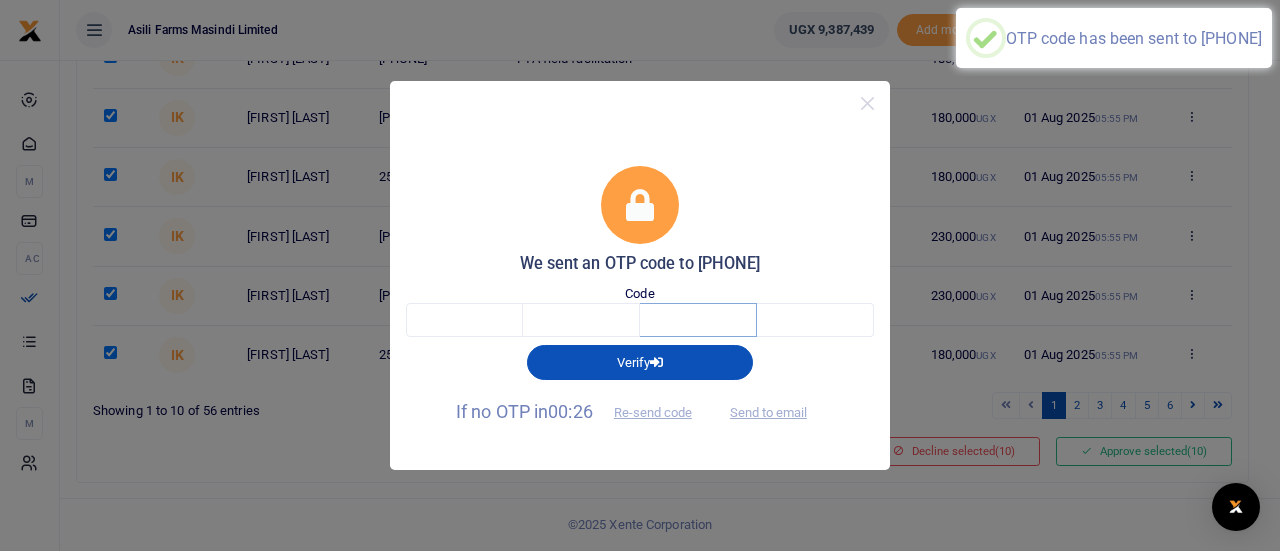 click at bounding box center (698, 320) 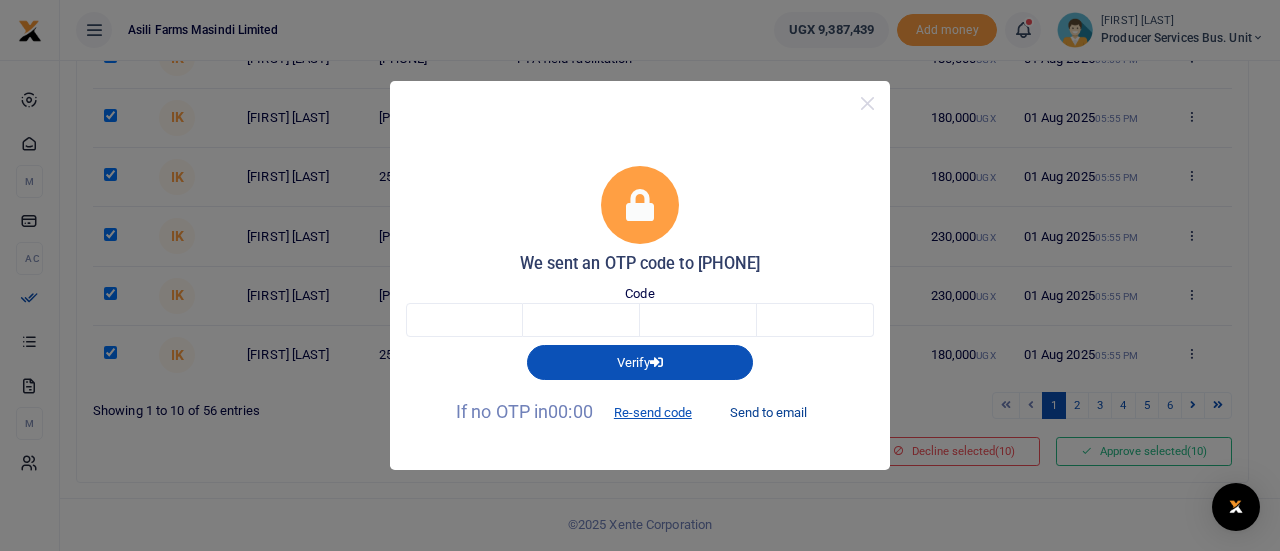 click on "Send to email" at bounding box center [768, 413] 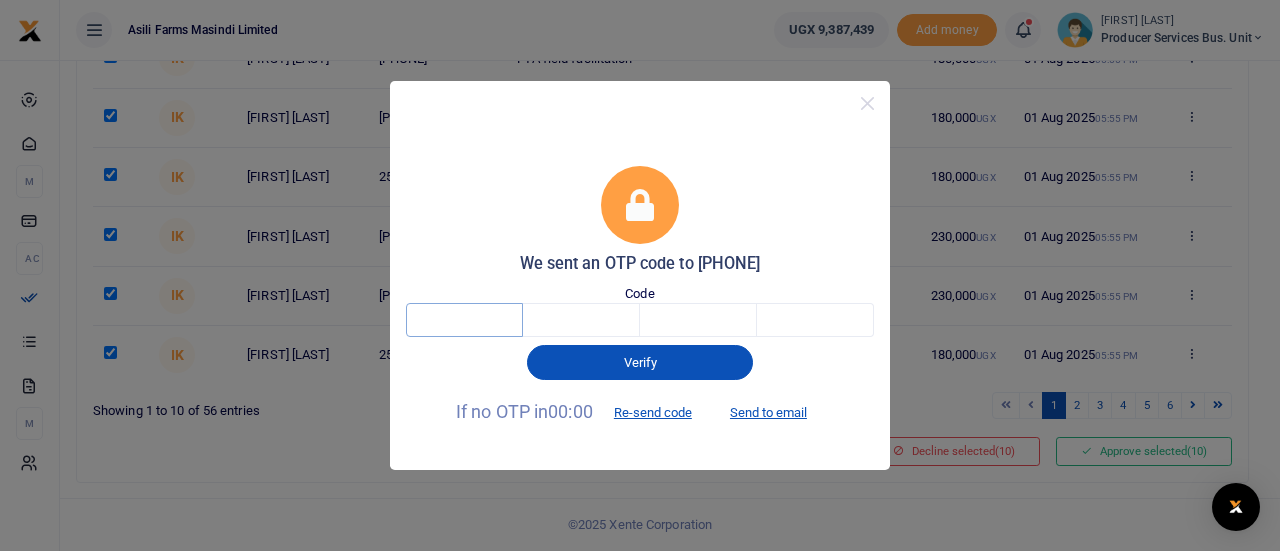 click at bounding box center [464, 320] 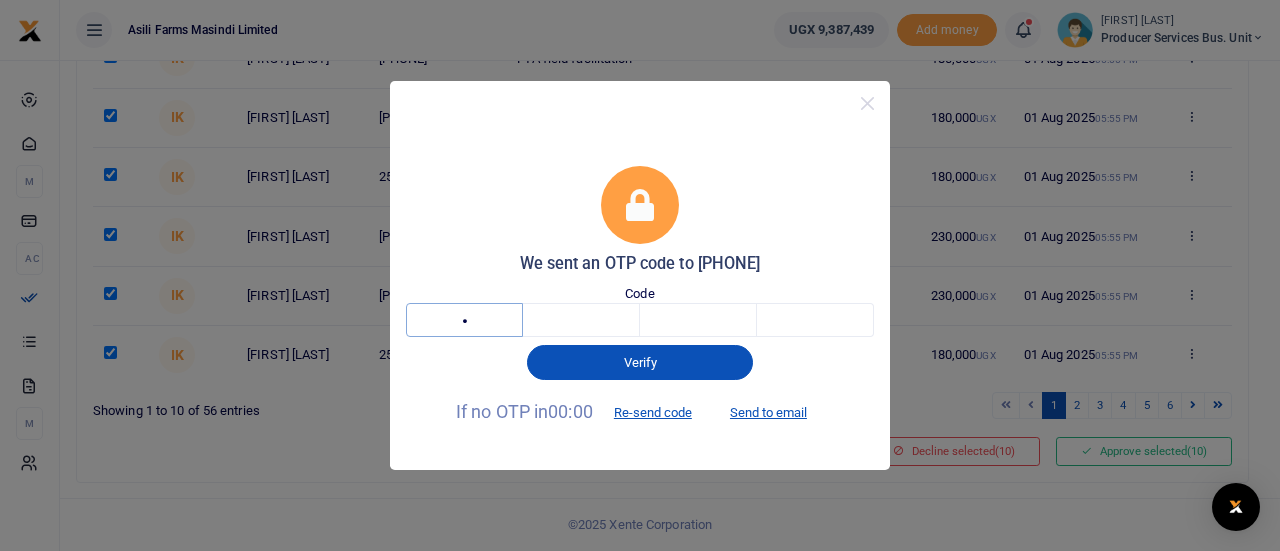 type on "3" 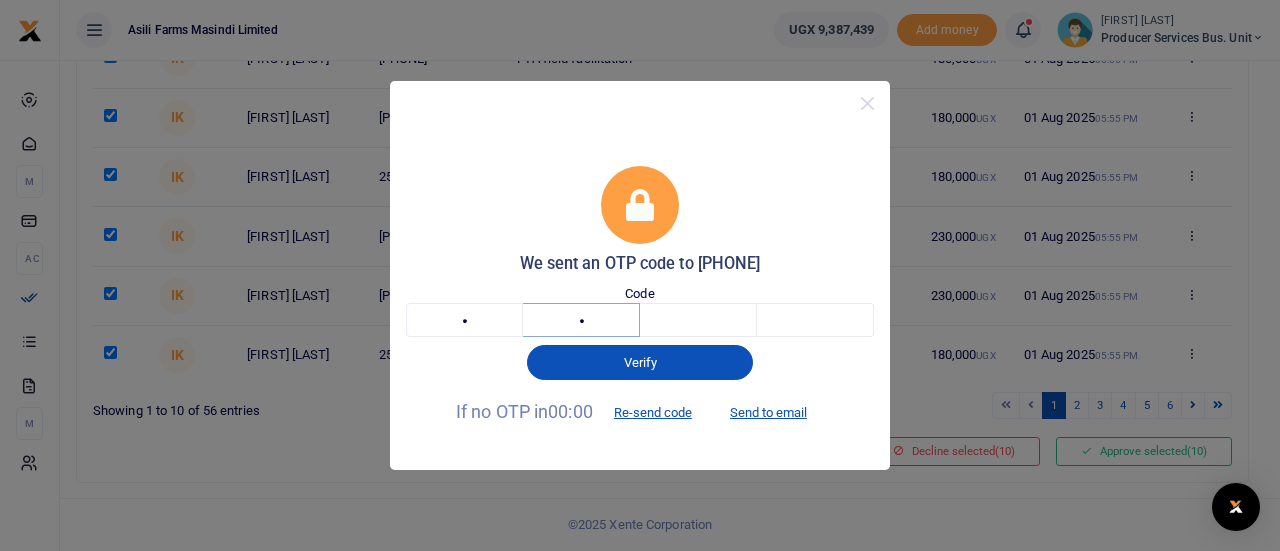 type on "2" 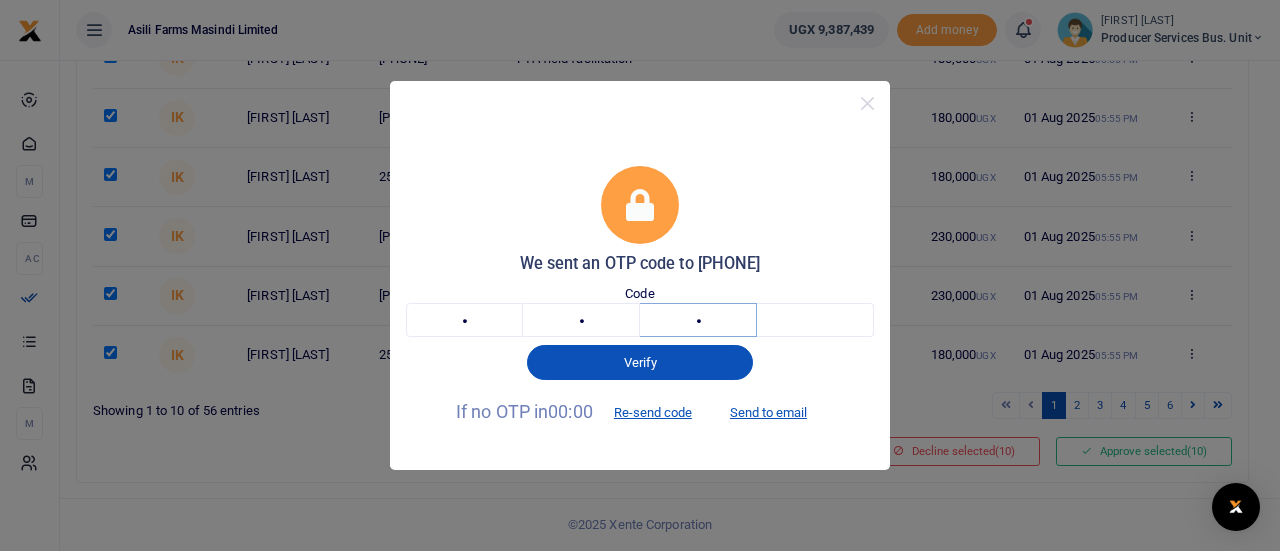 type on "8" 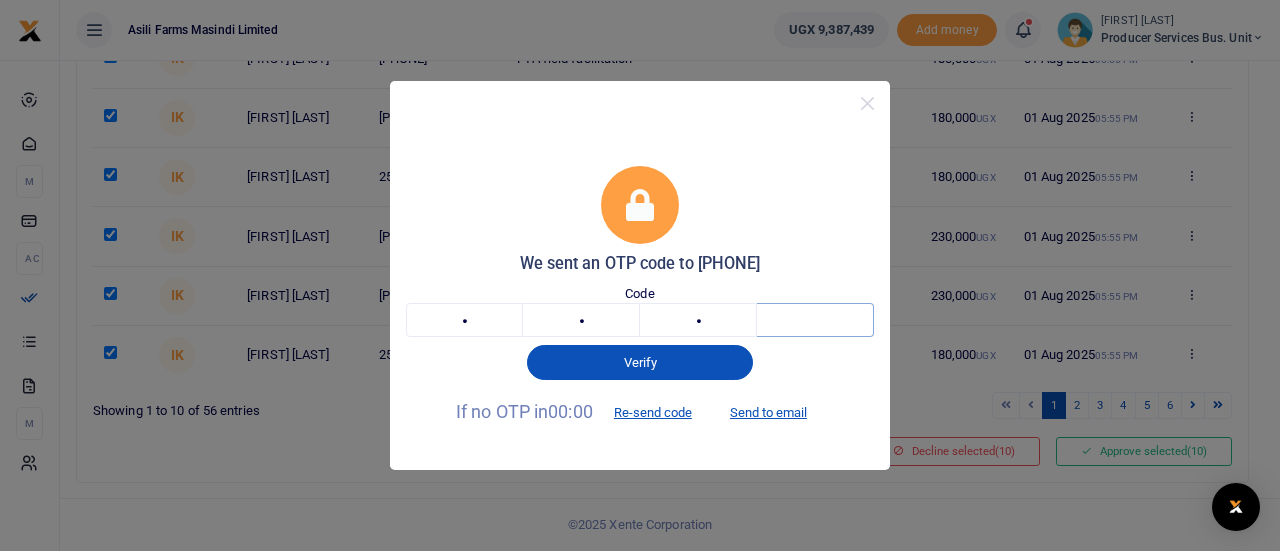type on "0" 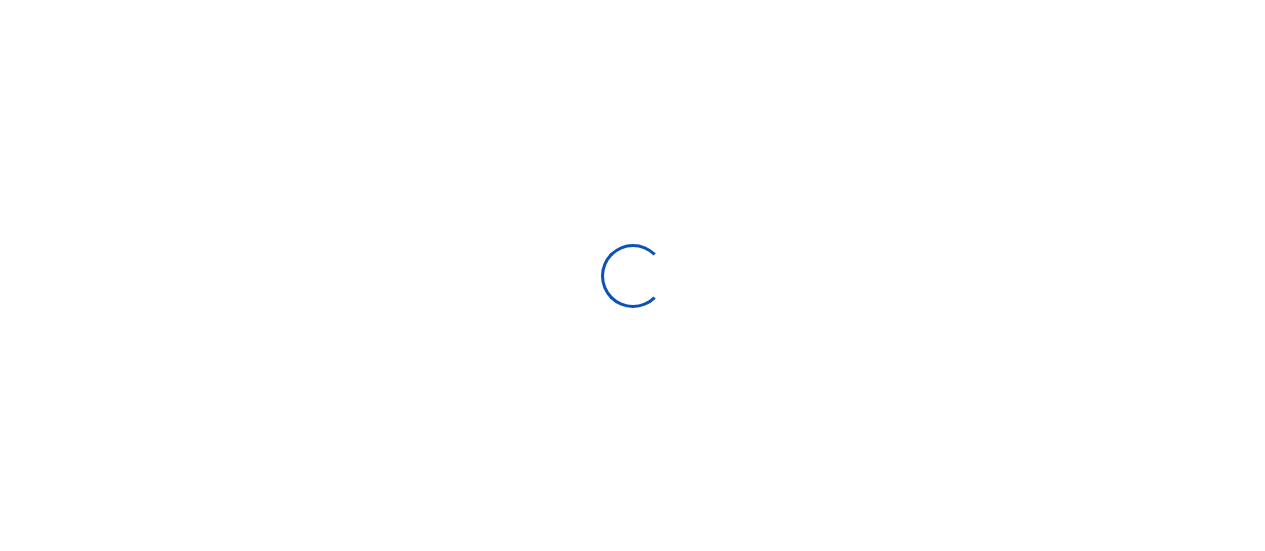 scroll, scrollTop: 0, scrollLeft: 0, axis: both 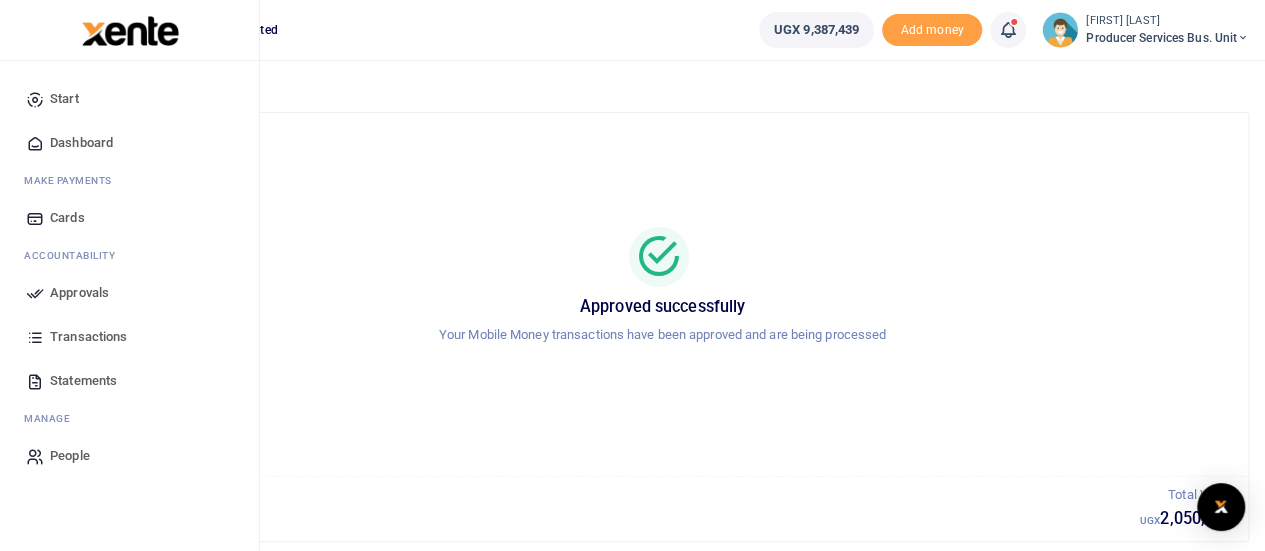 click on "Approvals" at bounding box center (79, 293) 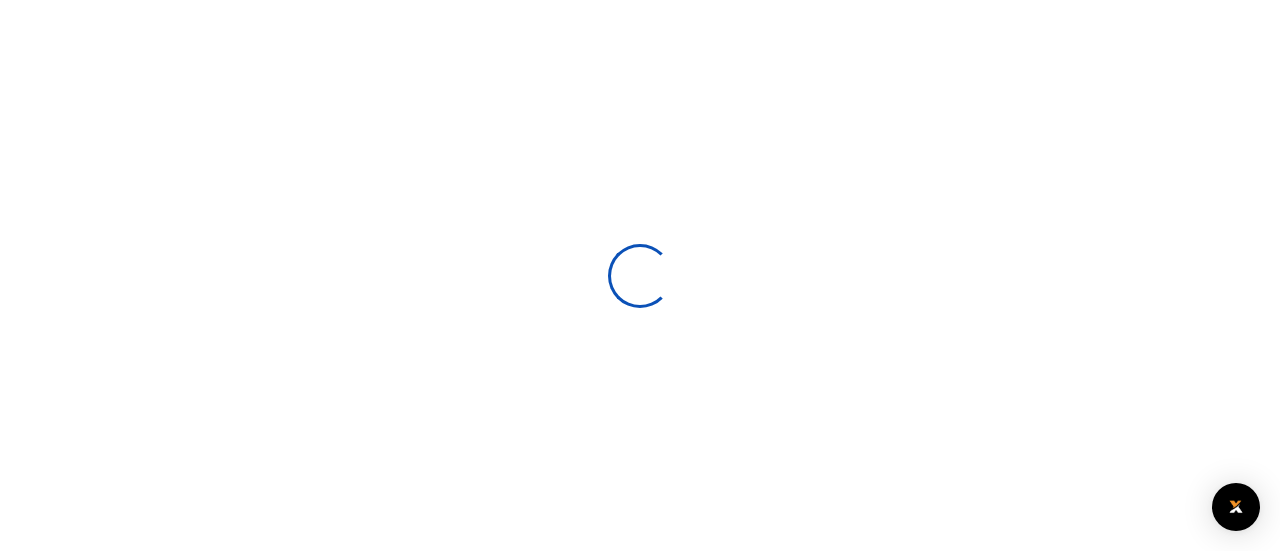 scroll, scrollTop: 0, scrollLeft: 0, axis: both 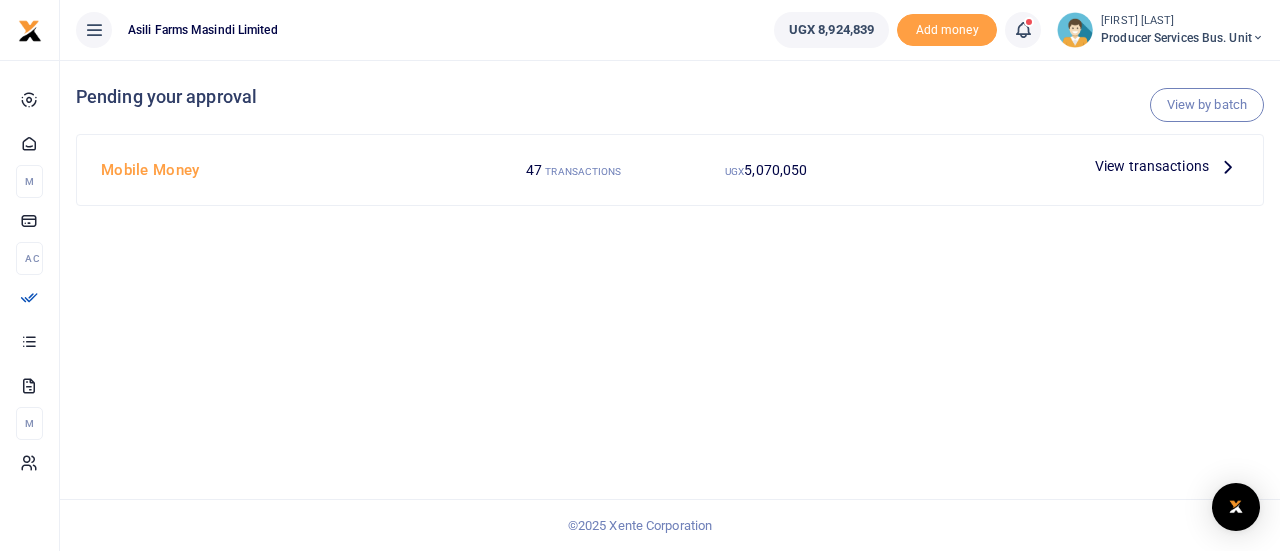 click on "View transactions" at bounding box center (1152, 166) 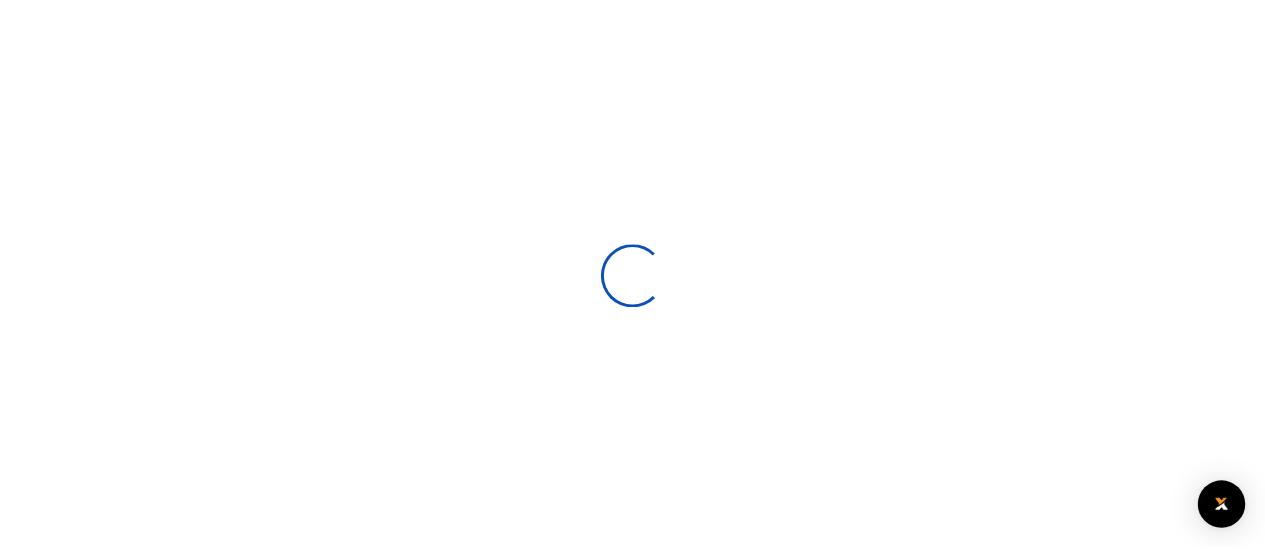 scroll, scrollTop: 0, scrollLeft: 0, axis: both 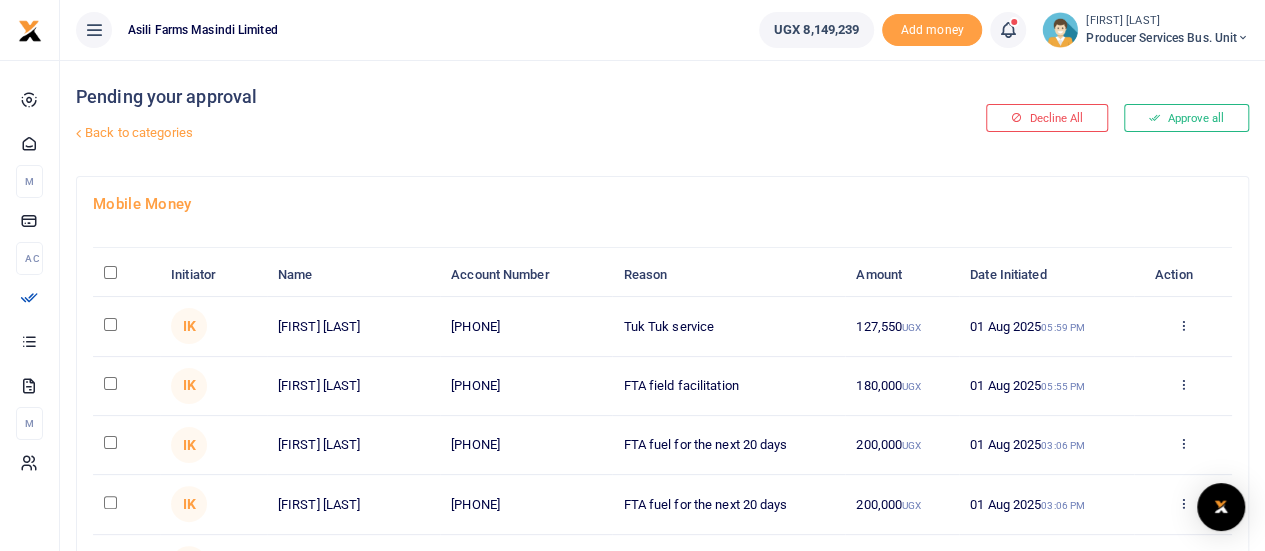 click at bounding box center [110, 272] 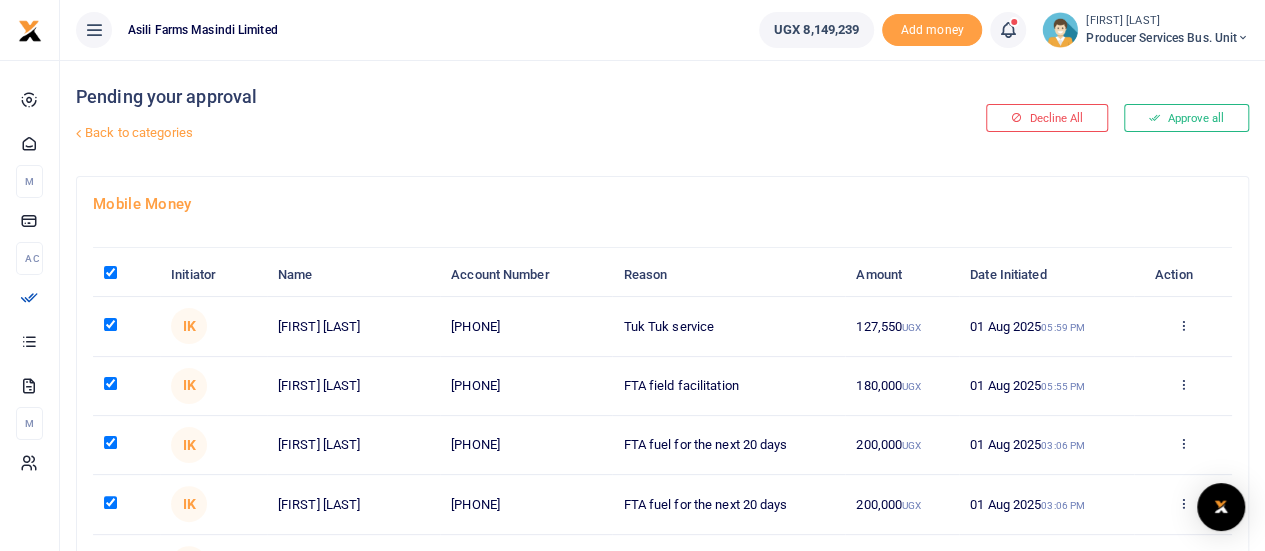 checkbox on "true" 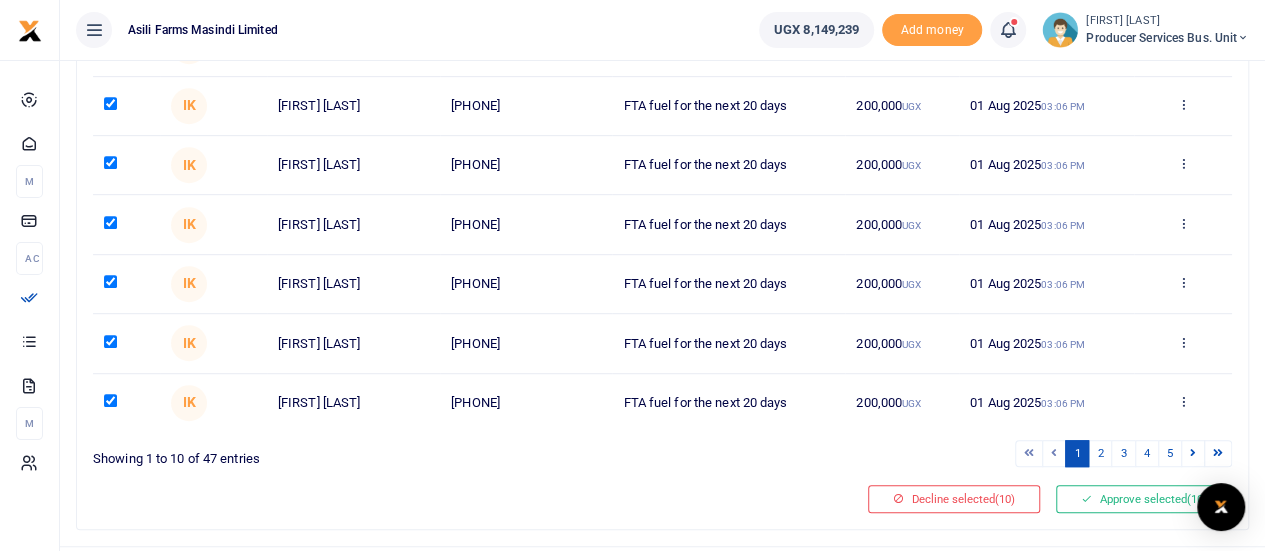 scroll, scrollTop: 477, scrollLeft: 0, axis: vertical 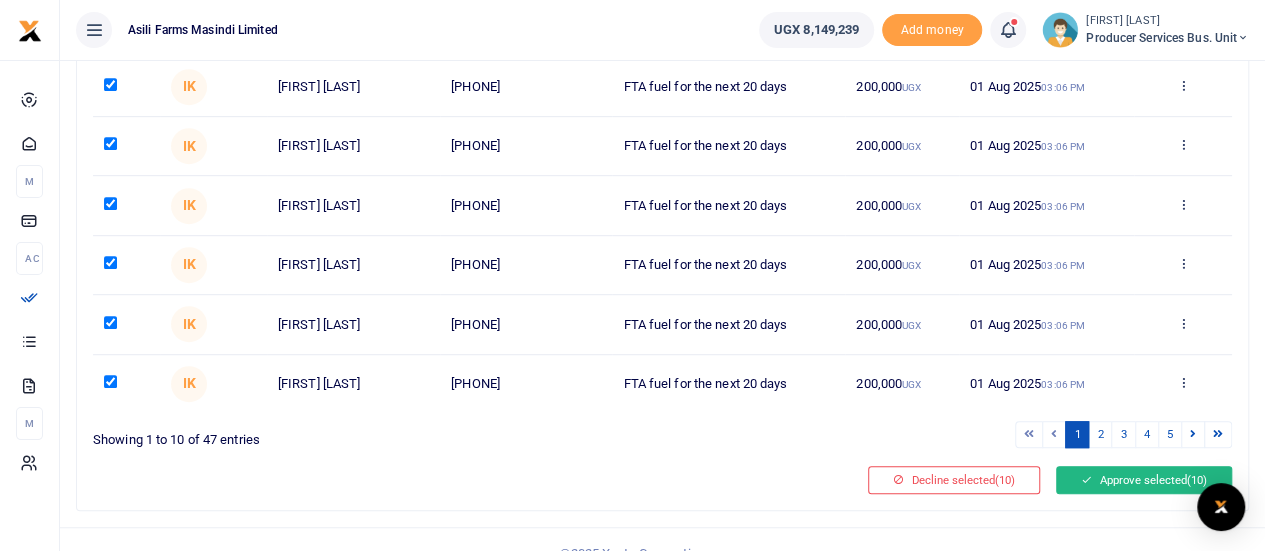 click on "Approve selected  (10)" at bounding box center (1144, 480) 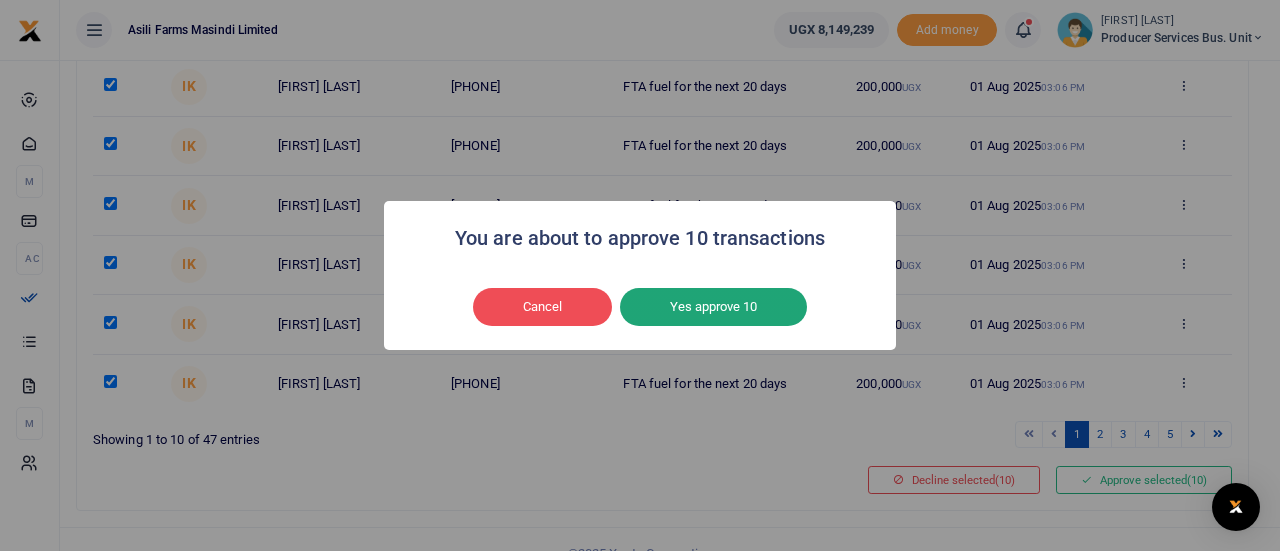 click on "Yes approve 10" at bounding box center [713, 307] 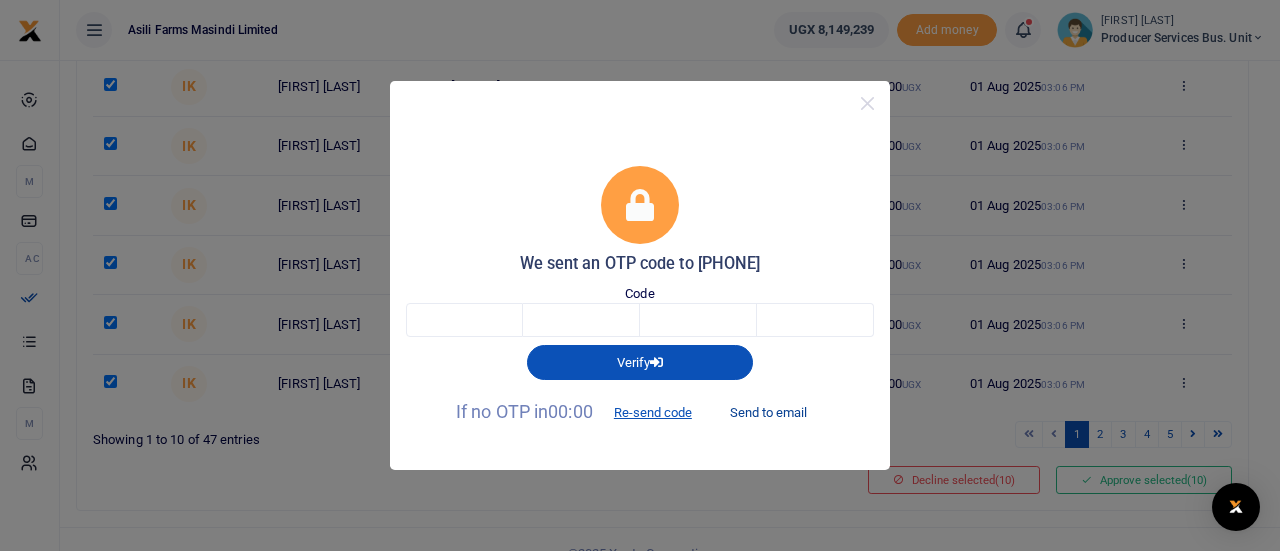 click on "Send to email" at bounding box center (768, 413) 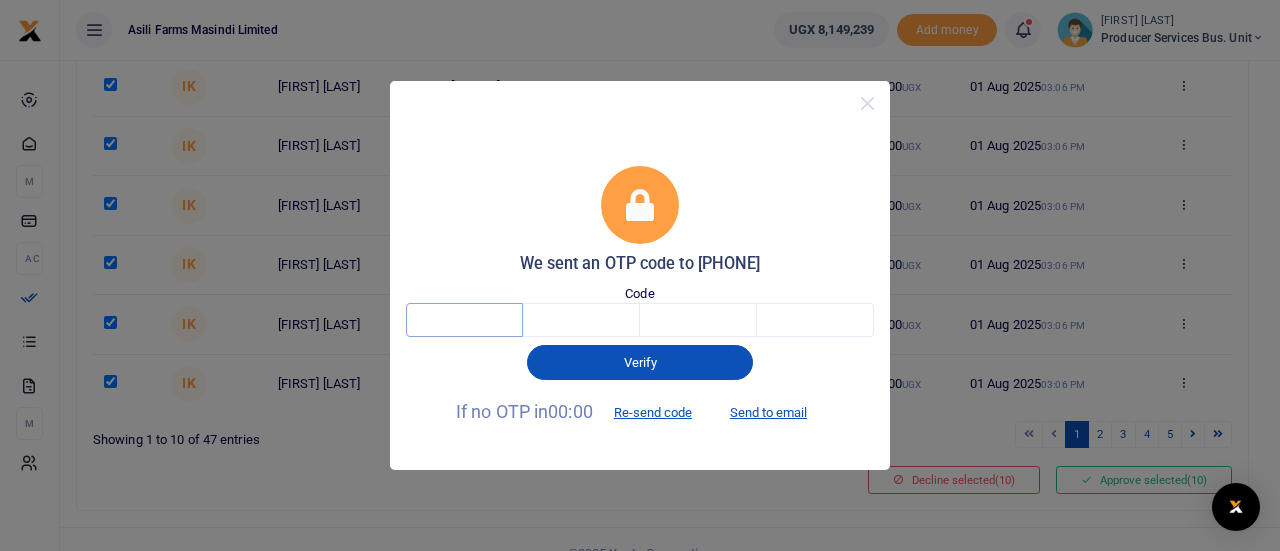 click at bounding box center (464, 320) 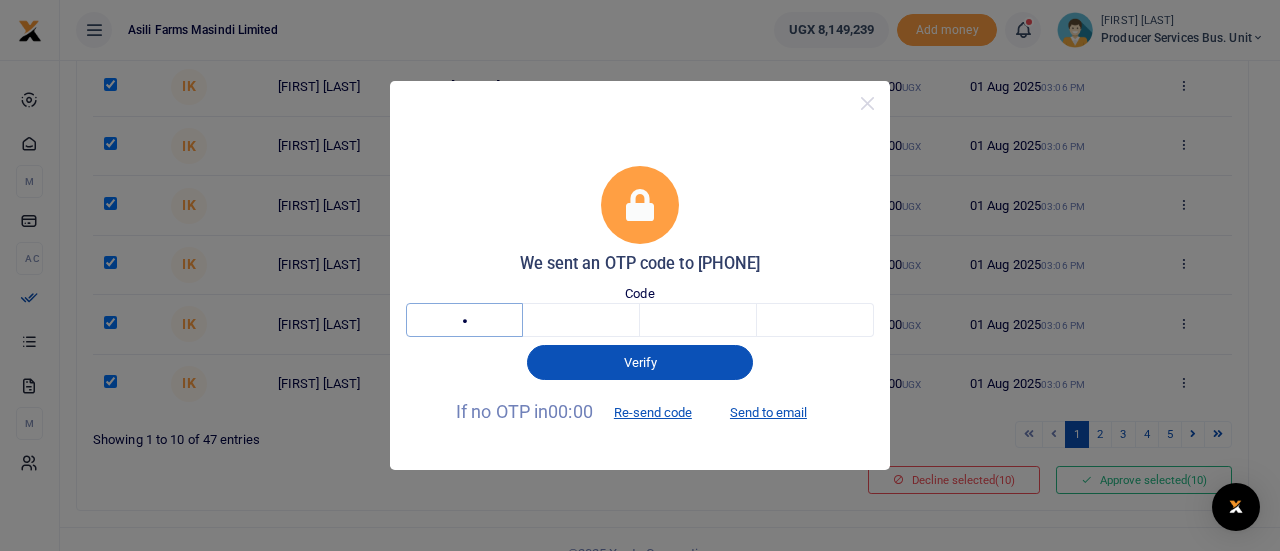 type on "6" 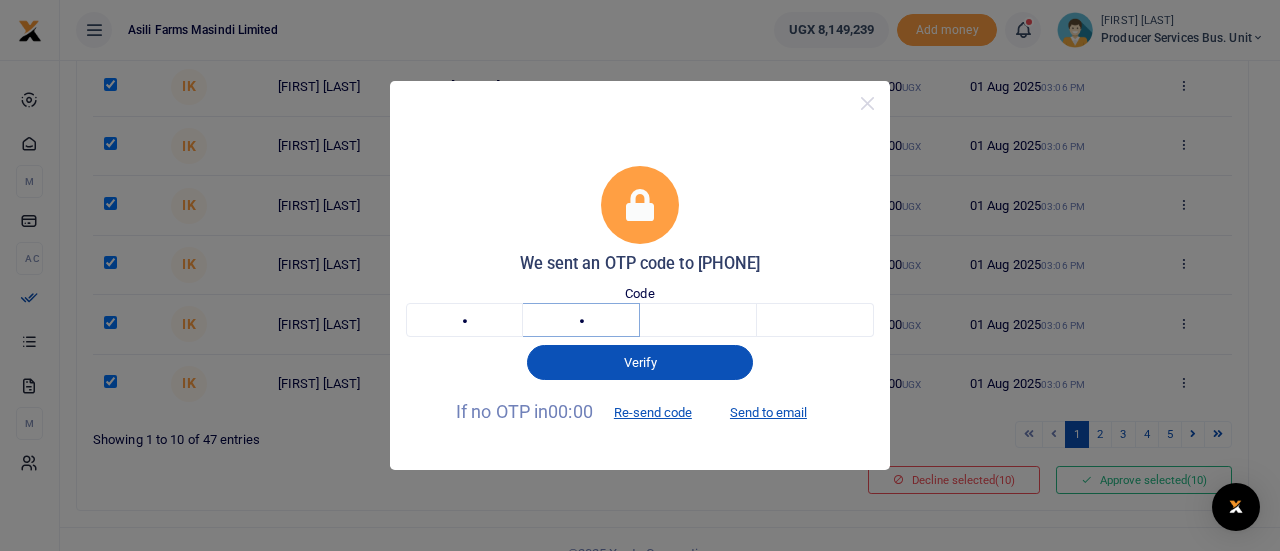 type on "1" 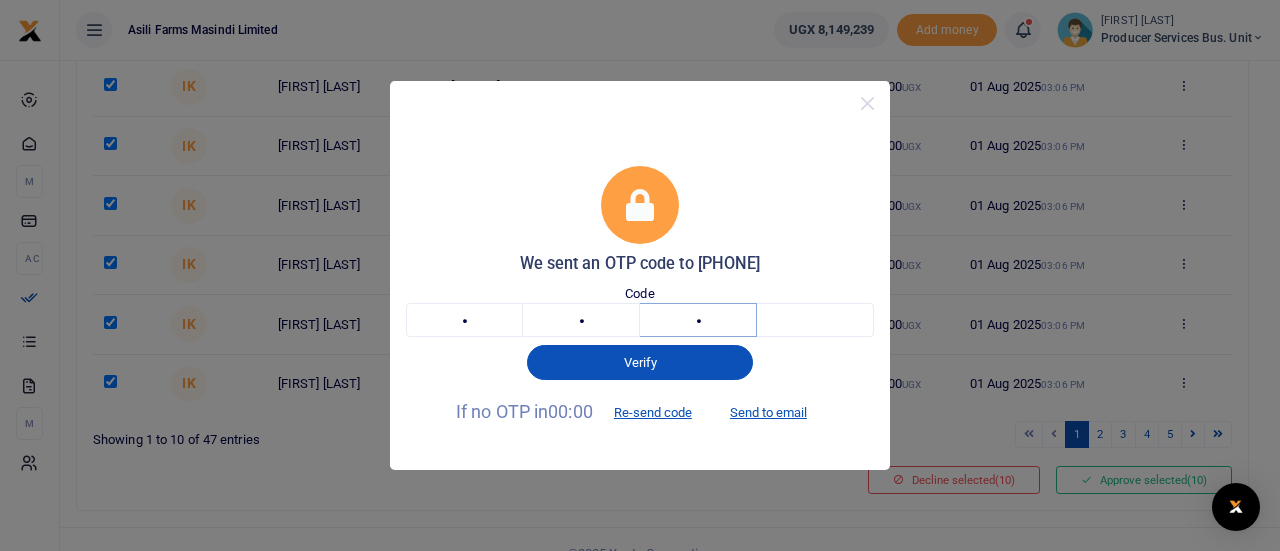type on "4" 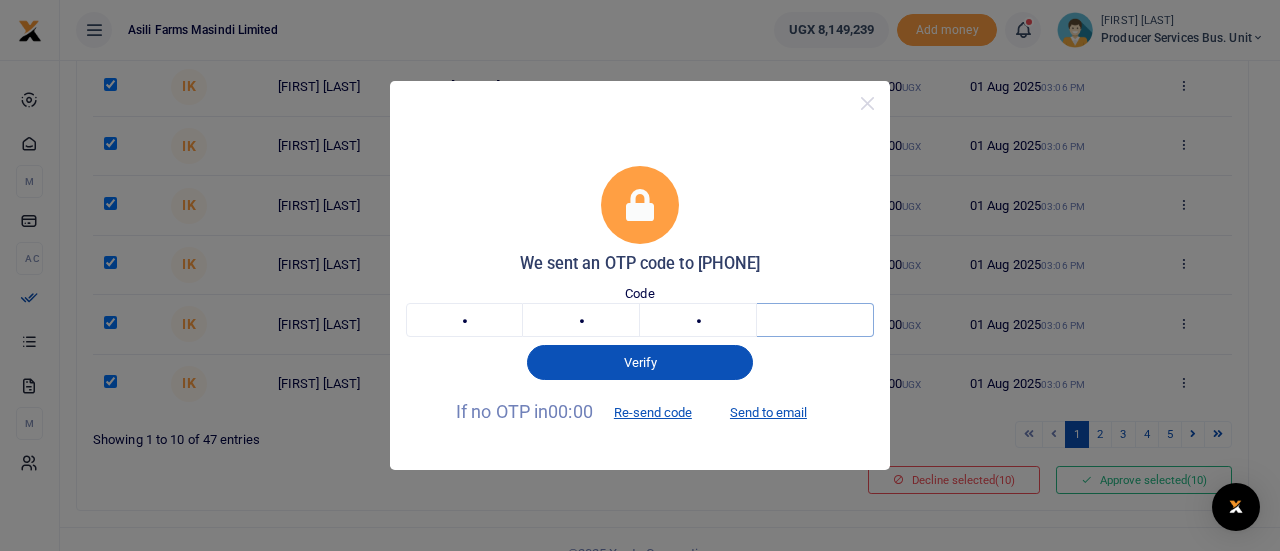 type on "3" 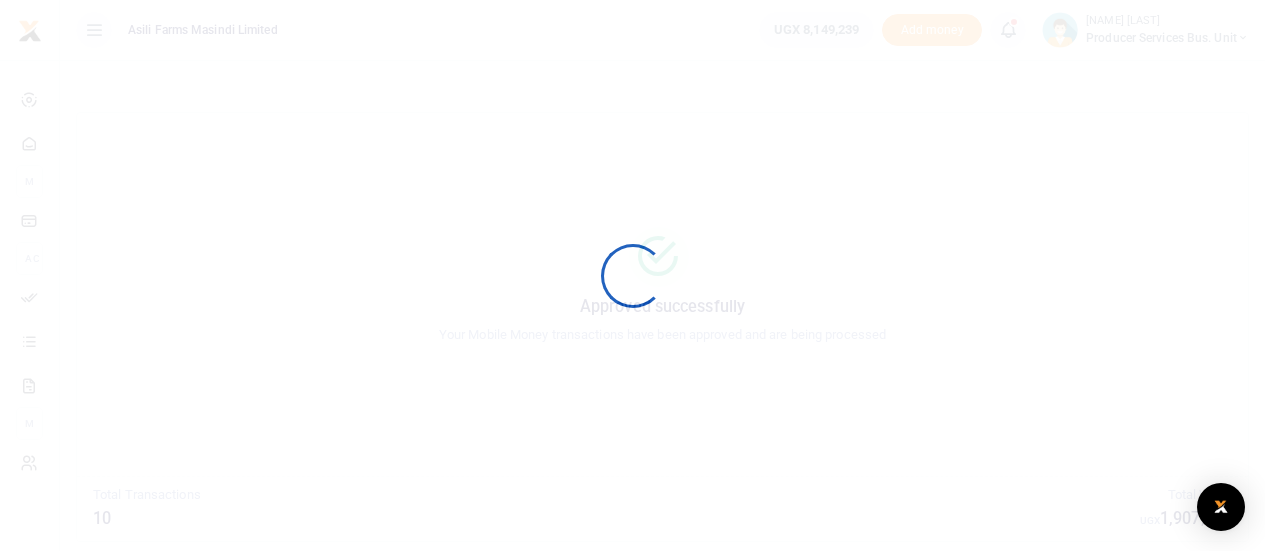 scroll, scrollTop: 0, scrollLeft: 0, axis: both 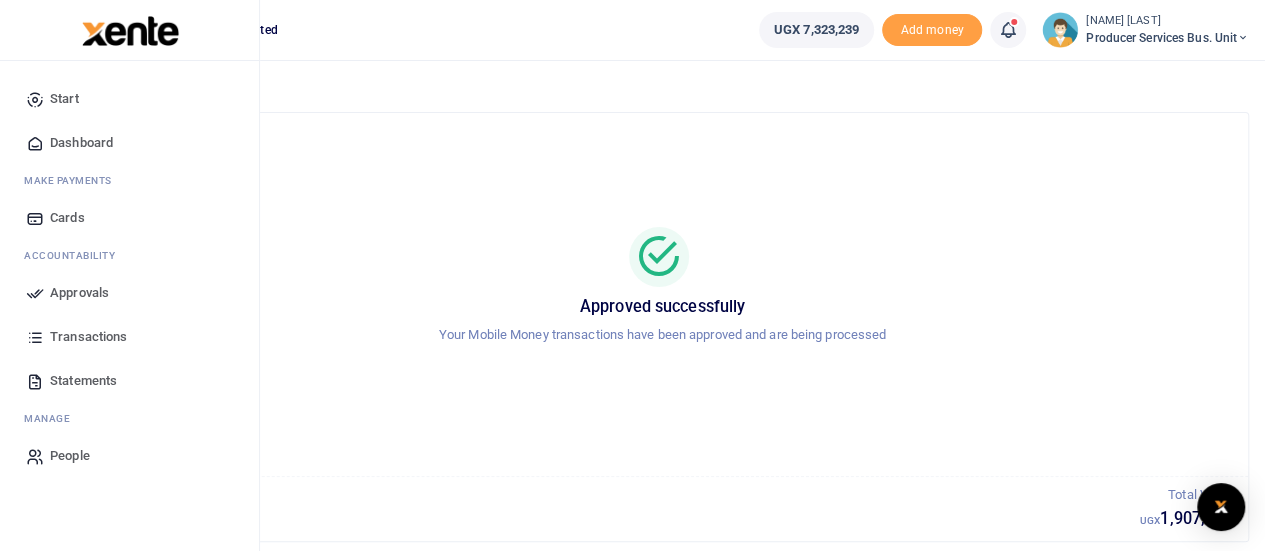 click on "Approvals" at bounding box center (79, 293) 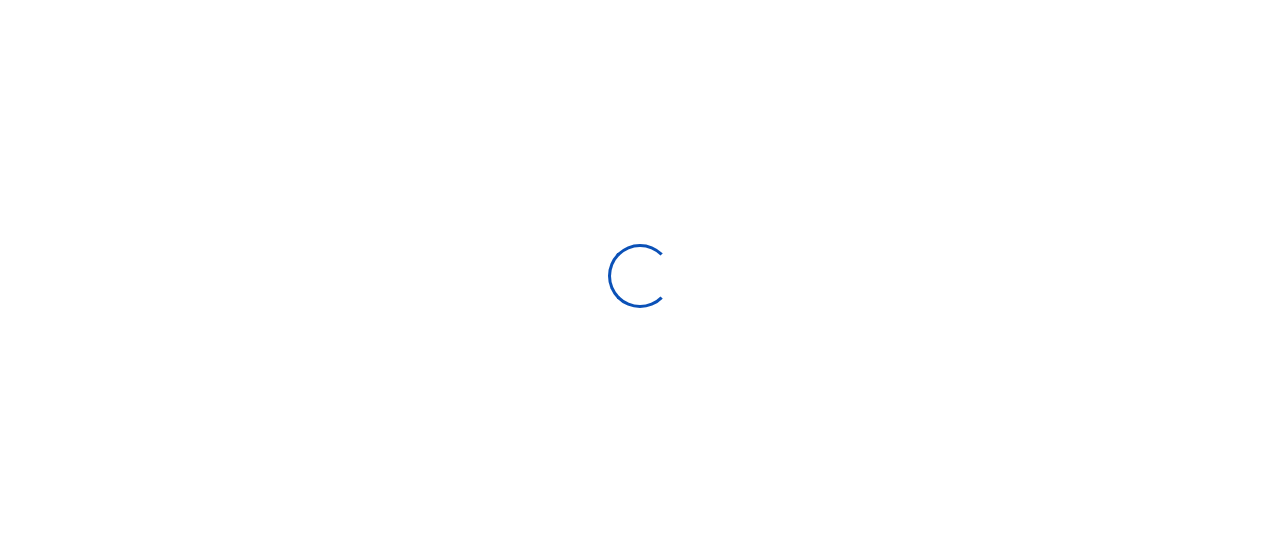 scroll, scrollTop: 0, scrollLeft: 0, axis: both 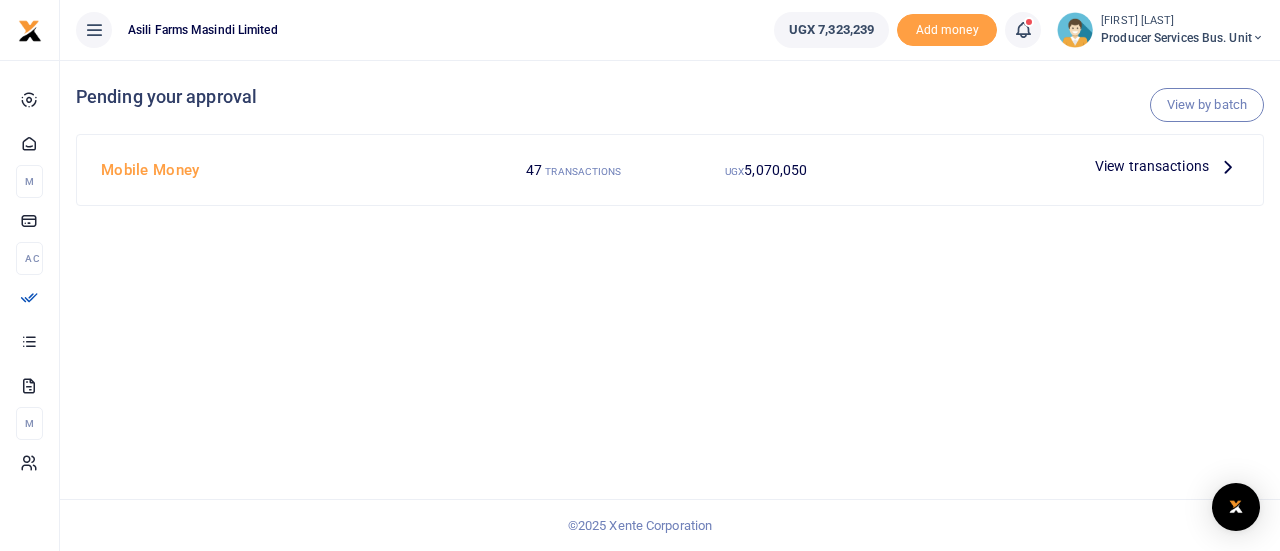 click on "View transactions" at bounding box center (1152, 166) 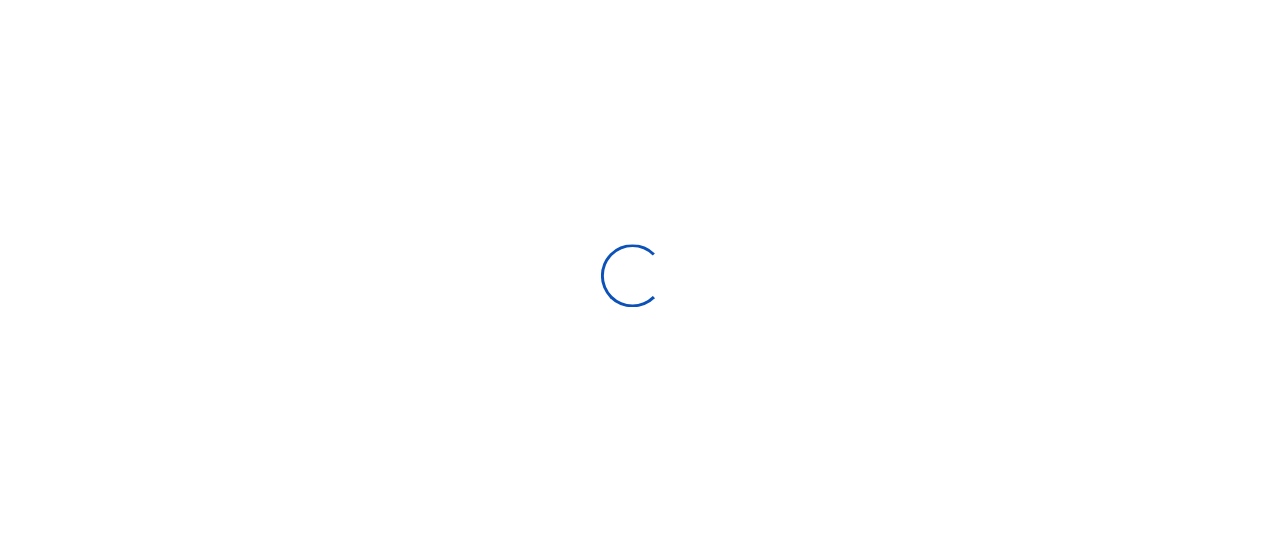 scroll, scrollTop: 0, scrollLeft: 0, axis: both 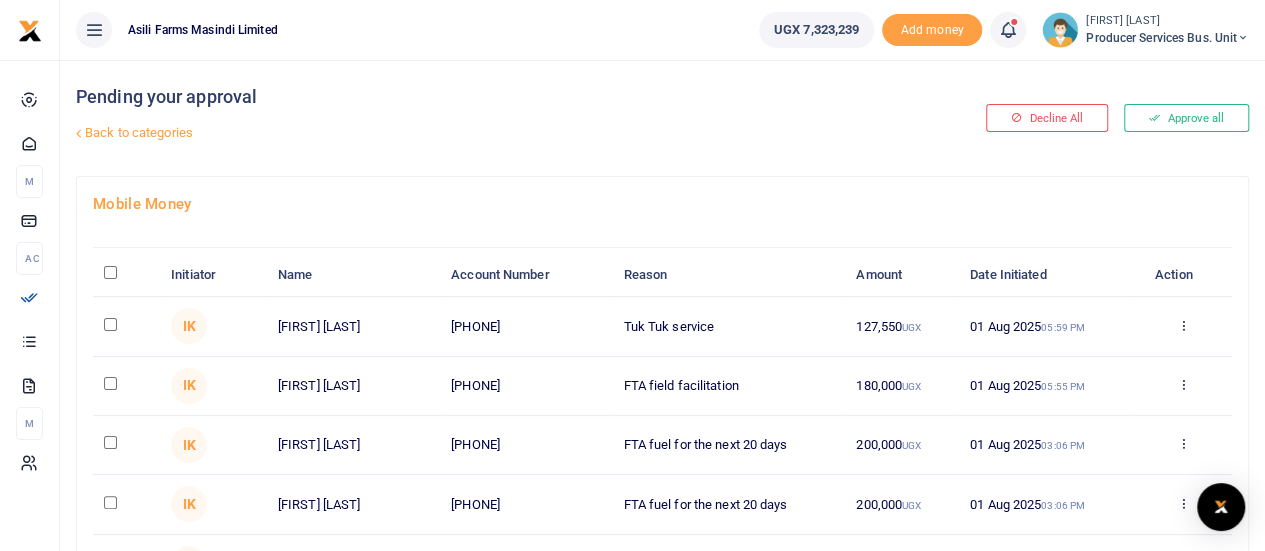 click at bounding box center [110, 272] 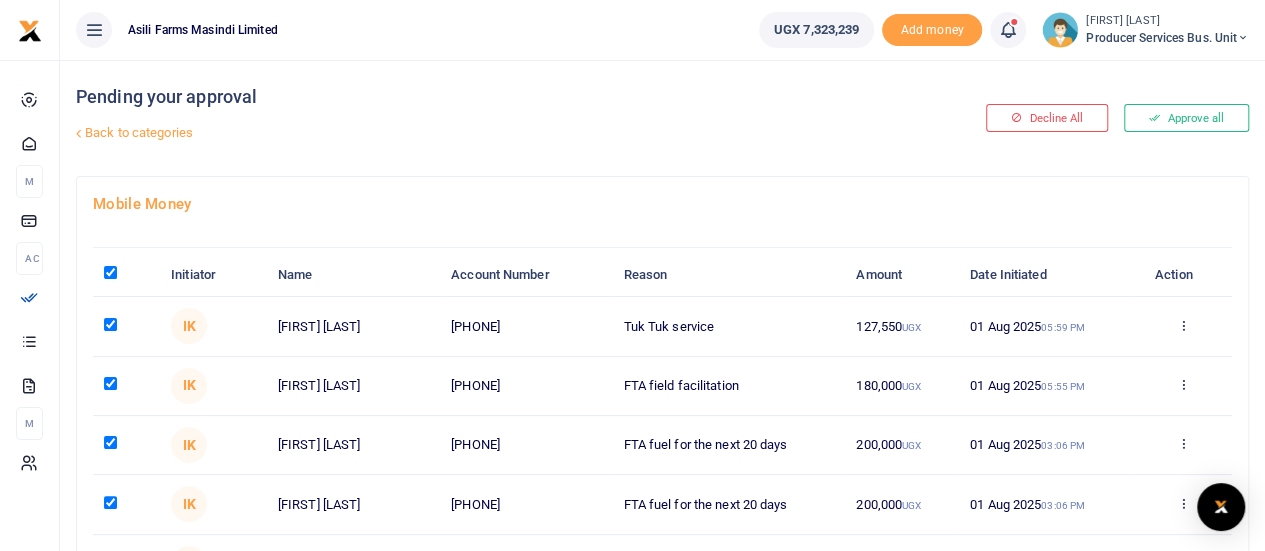checkbox on "true" 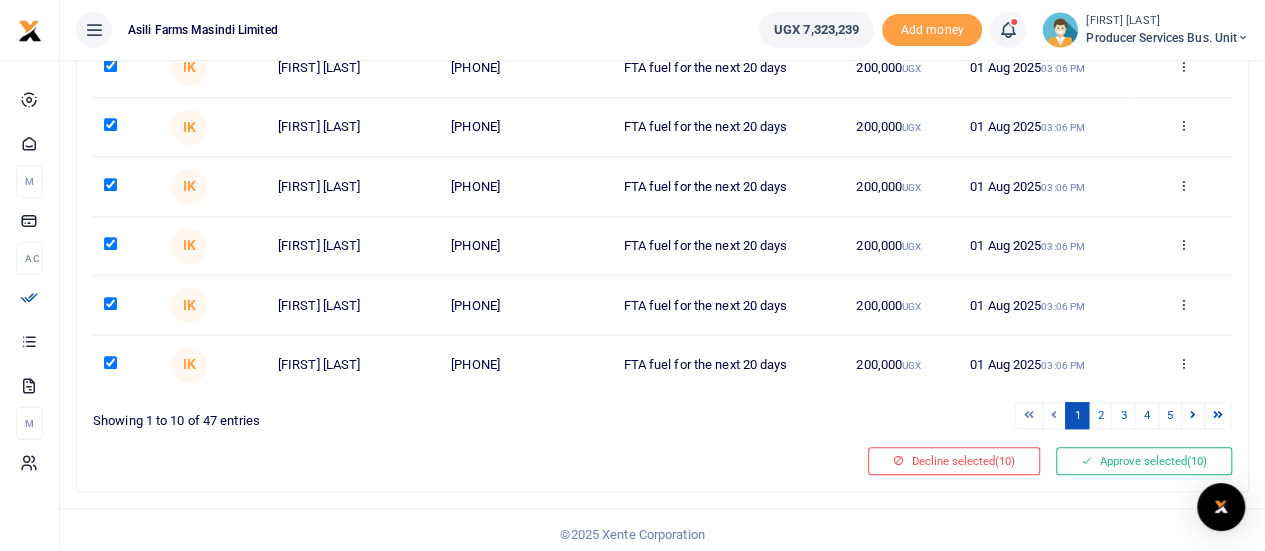 scroll, scrollTop: 498, scrollLeft: 0, axis: vertical 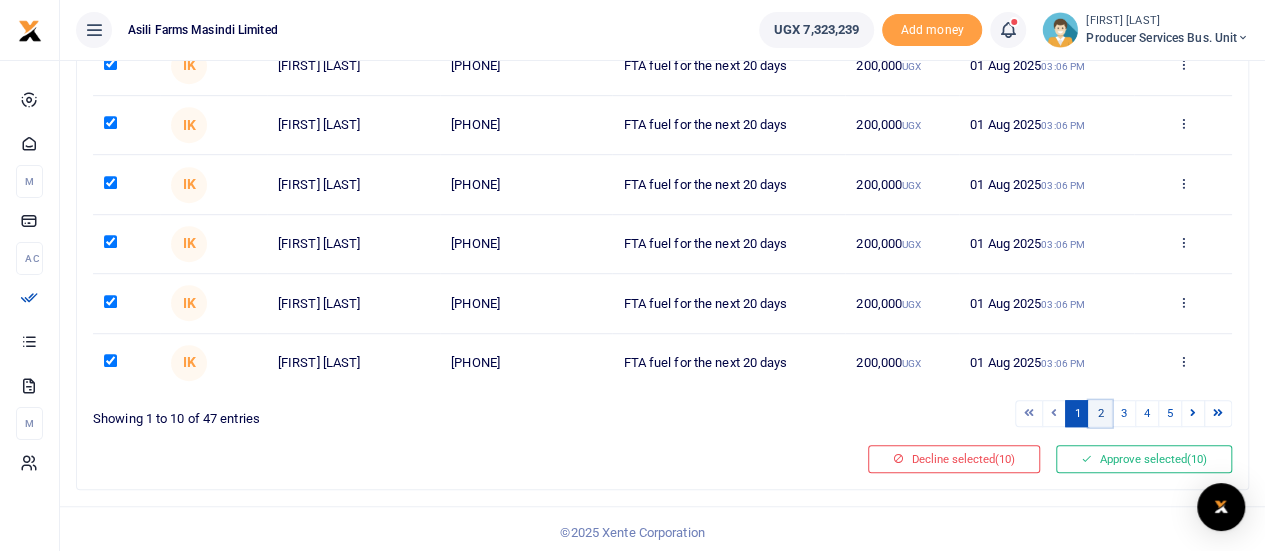 click on "2" at bounding box center (1100, 413) 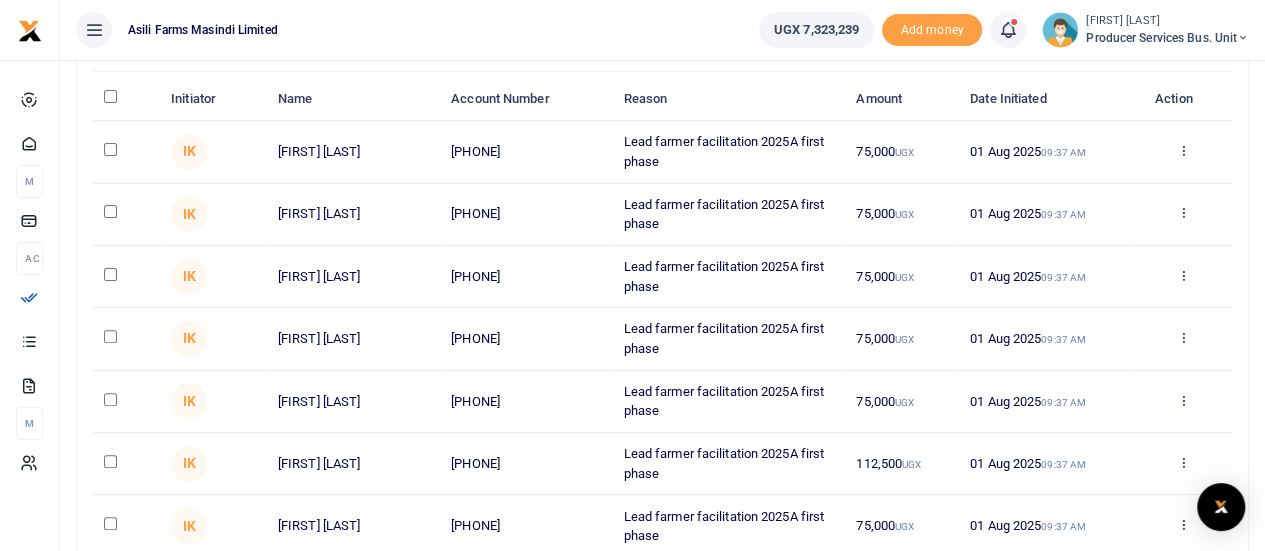 scroll, scrollTop: 155, scrollLeft: 0, axis: vertical 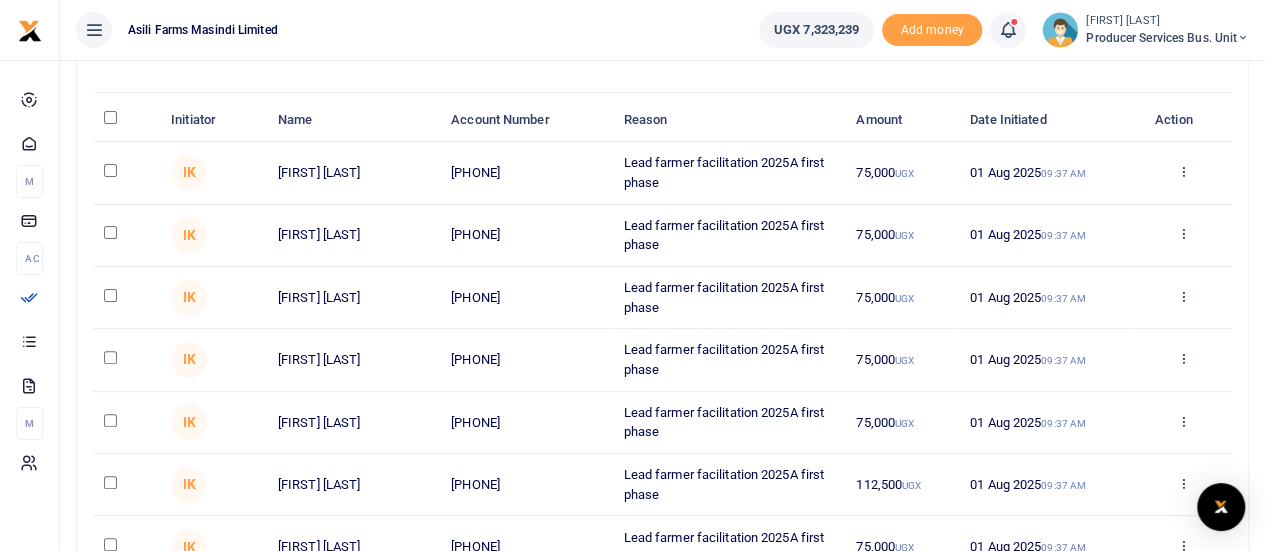 click at bounding box center (110, 117) 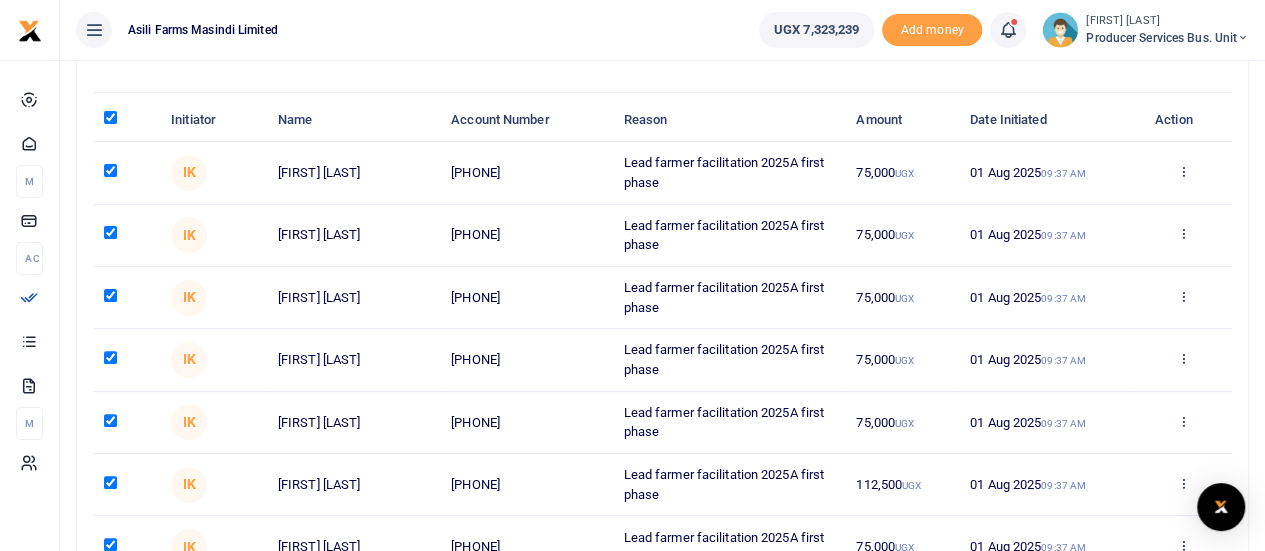 checkbox on "true" 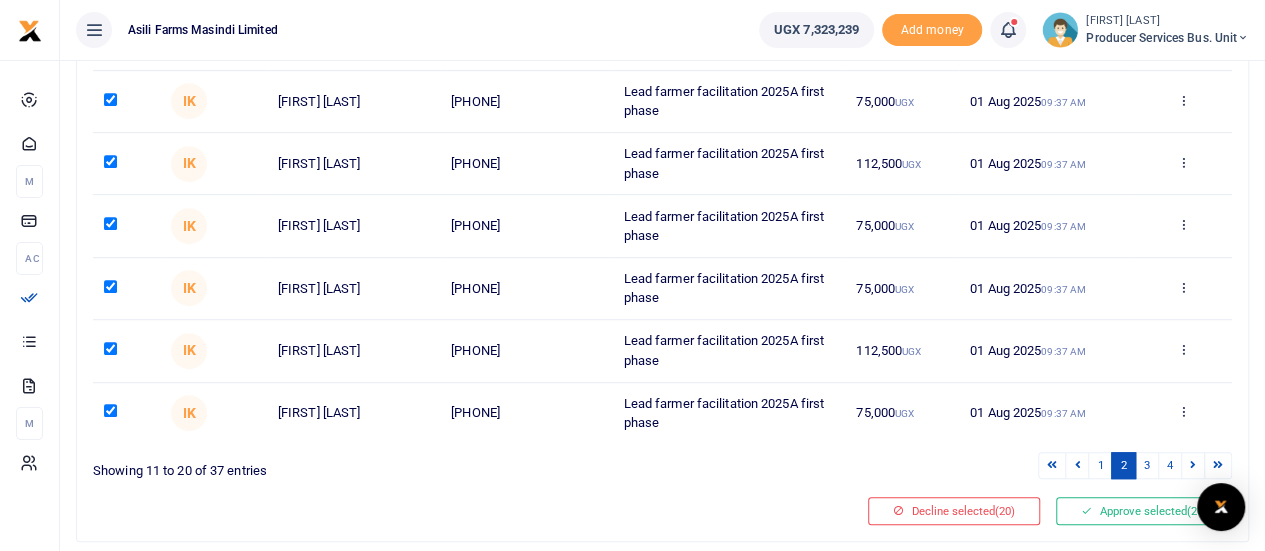 scroll, scrollTop: 484, scrollLeft: 0, axis: vertical 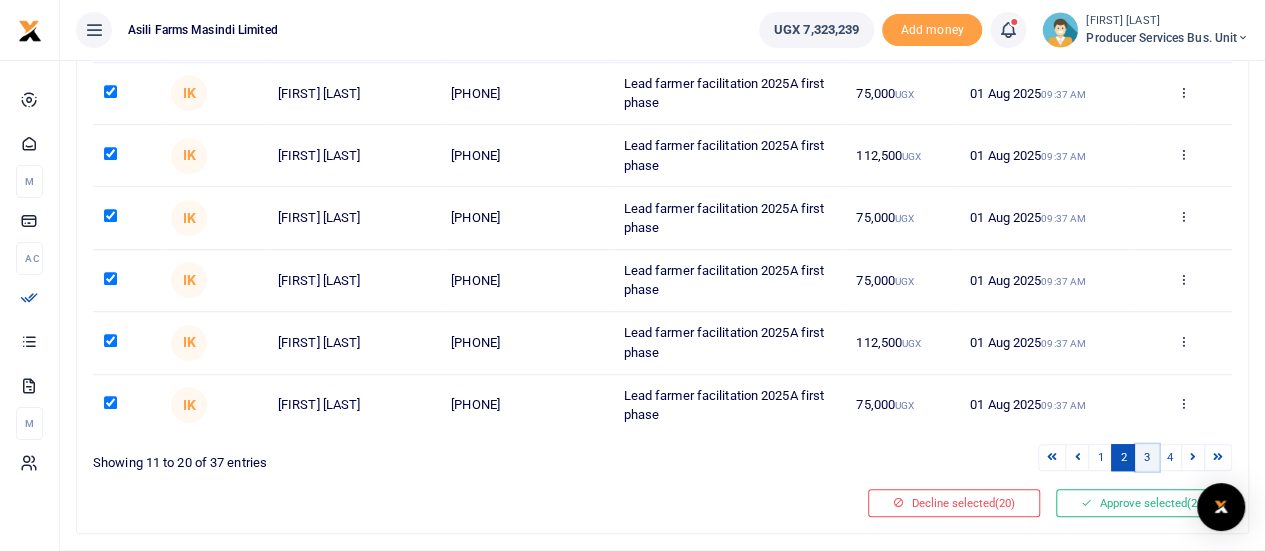 click on "3" at bounding box center [1147, 457] 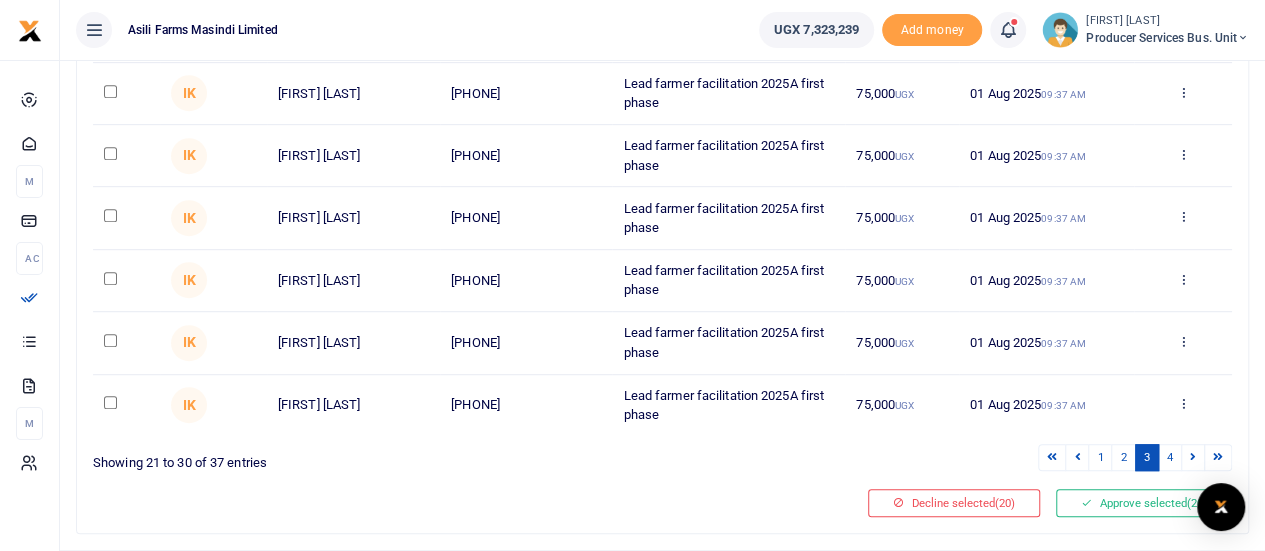 scroll, scrollTop: 0, scrollLeft: 0, axis: both 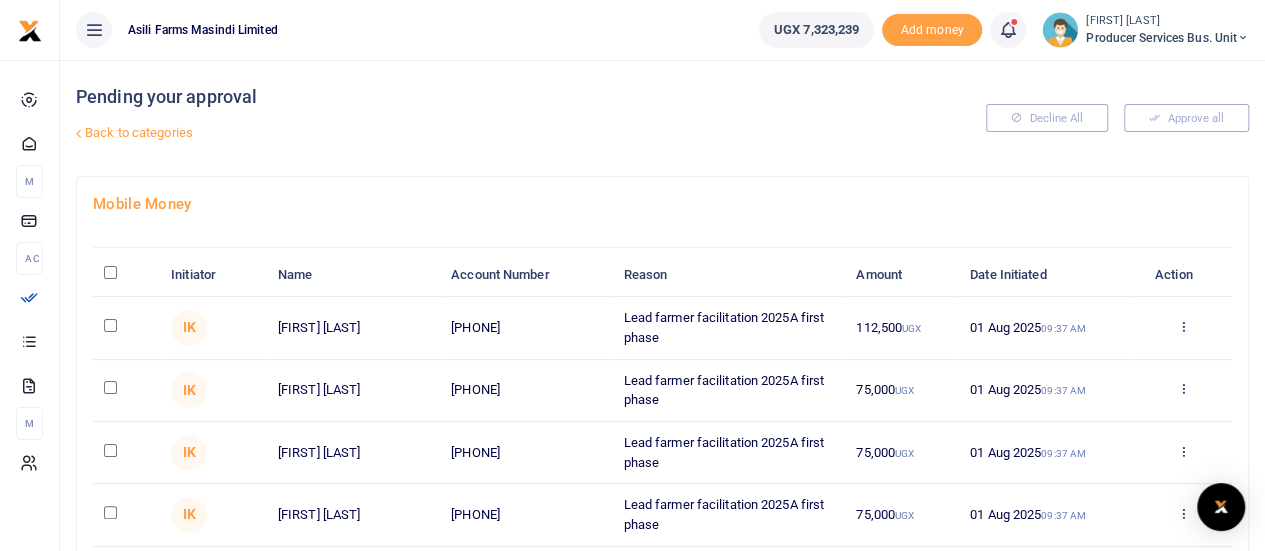 click at bounding box center (110, 272) 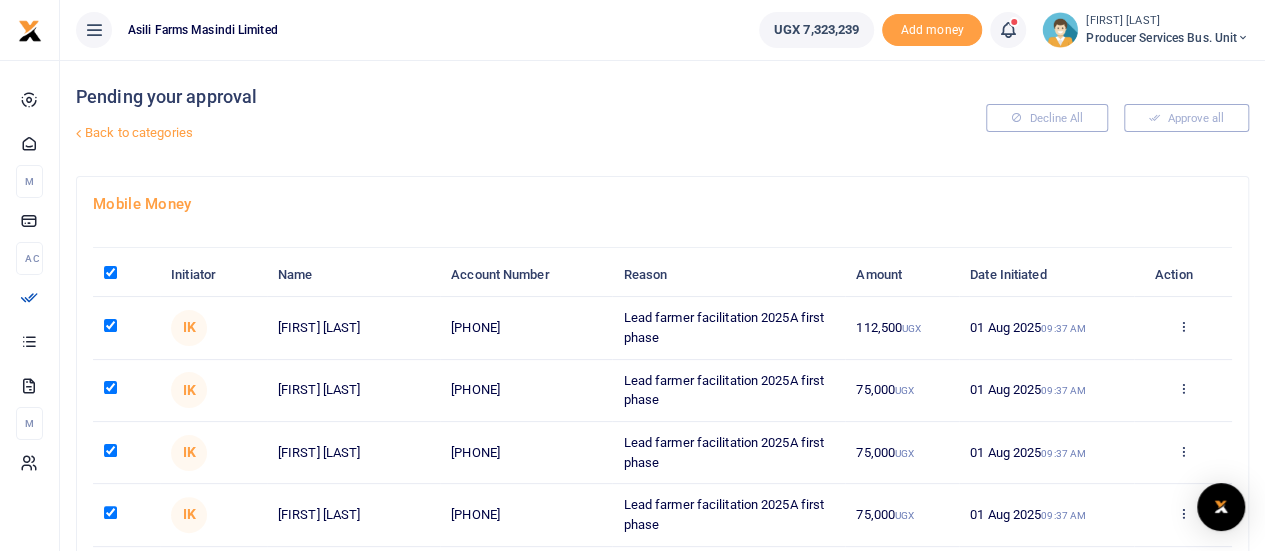 checkbox on "true" 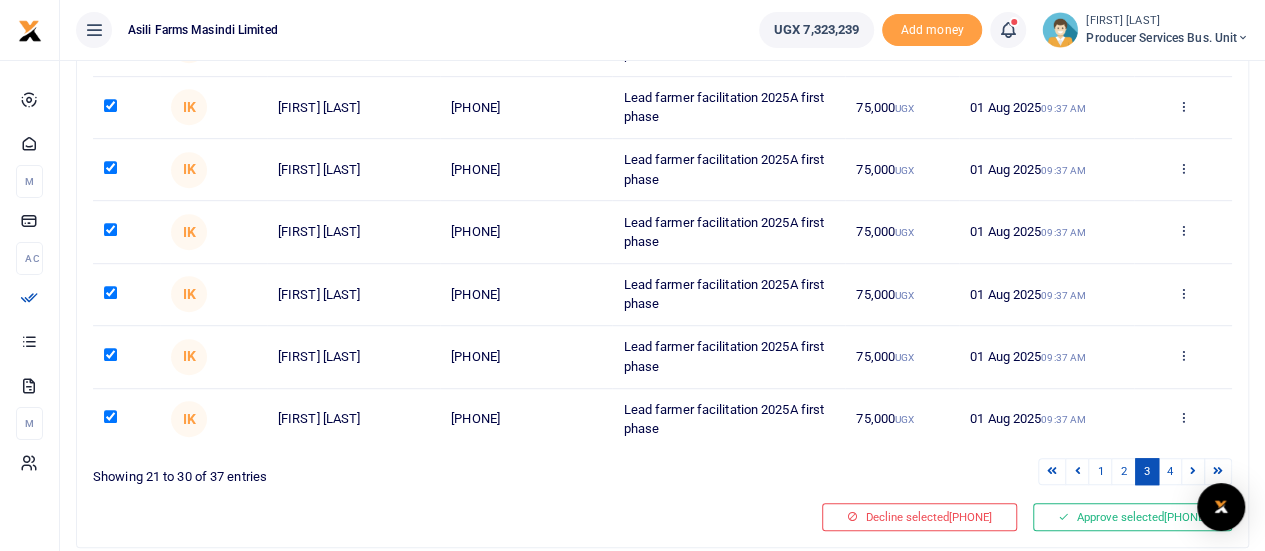 scroll, scrollTop: 488, scrollLeft: 0, axis: vertical 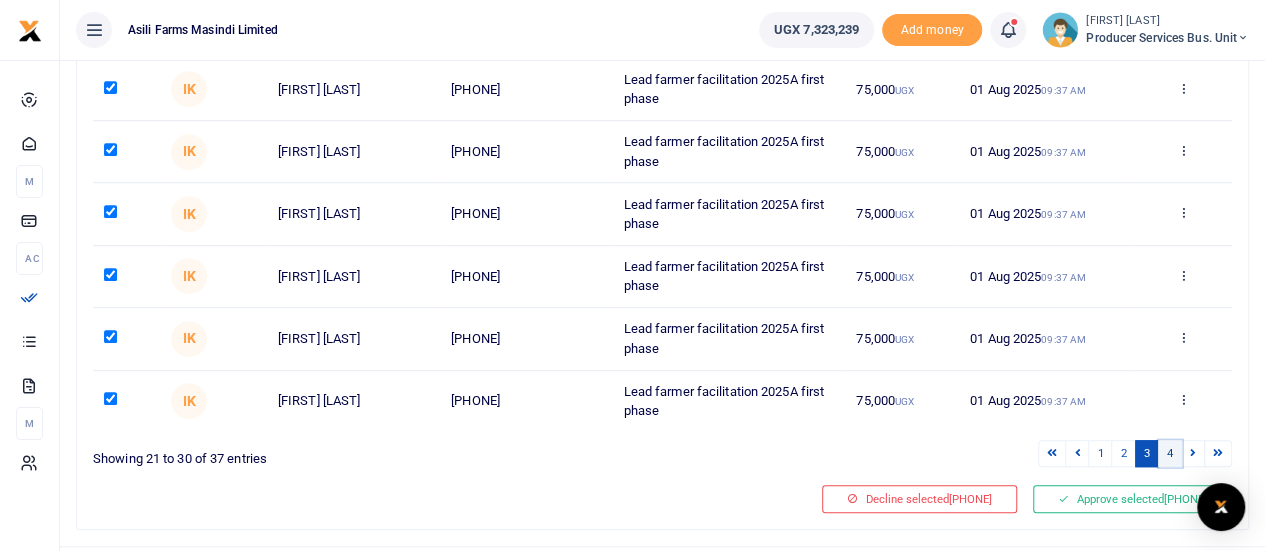 click on "4" at bounding box center [1170, 453] 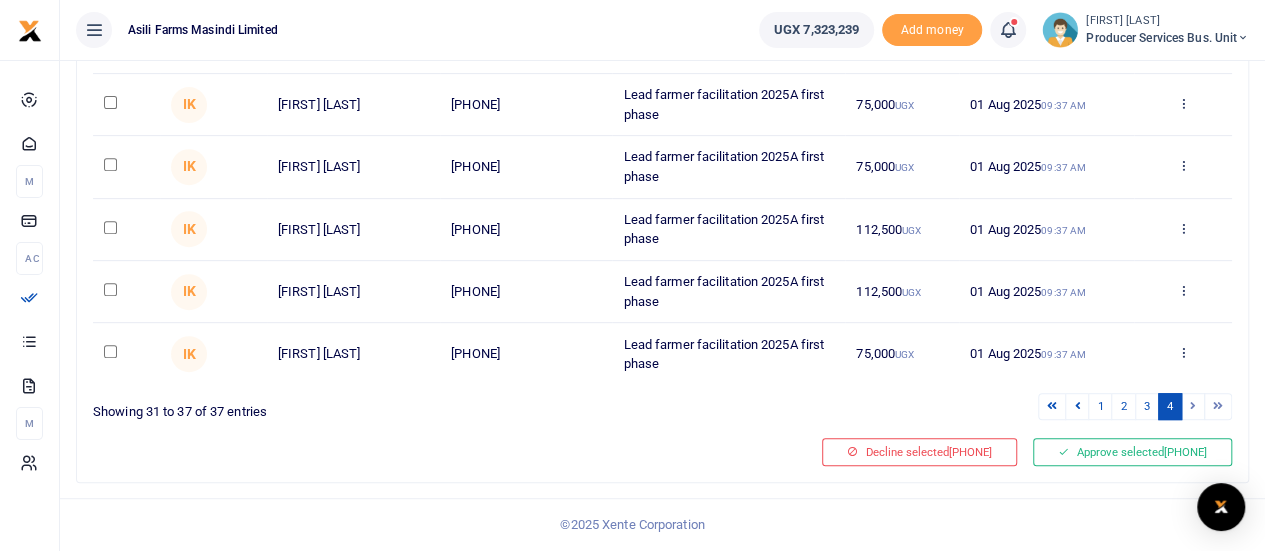 scroll, scrollTop: 342, scrollLeft: 0, axis: vertical 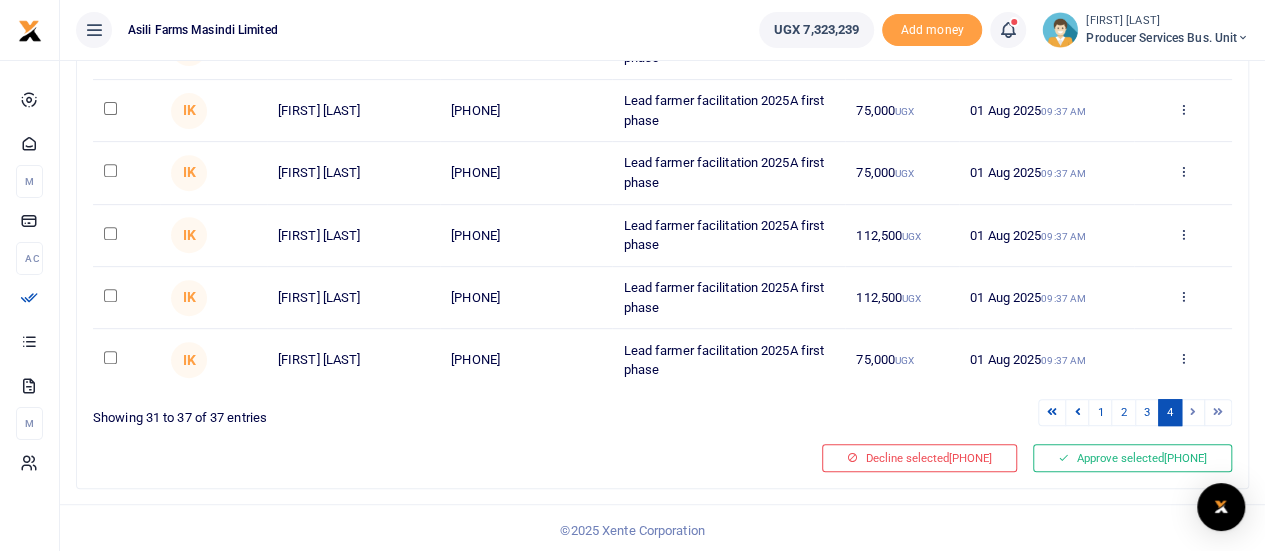 click at bounding box center [110, 108] 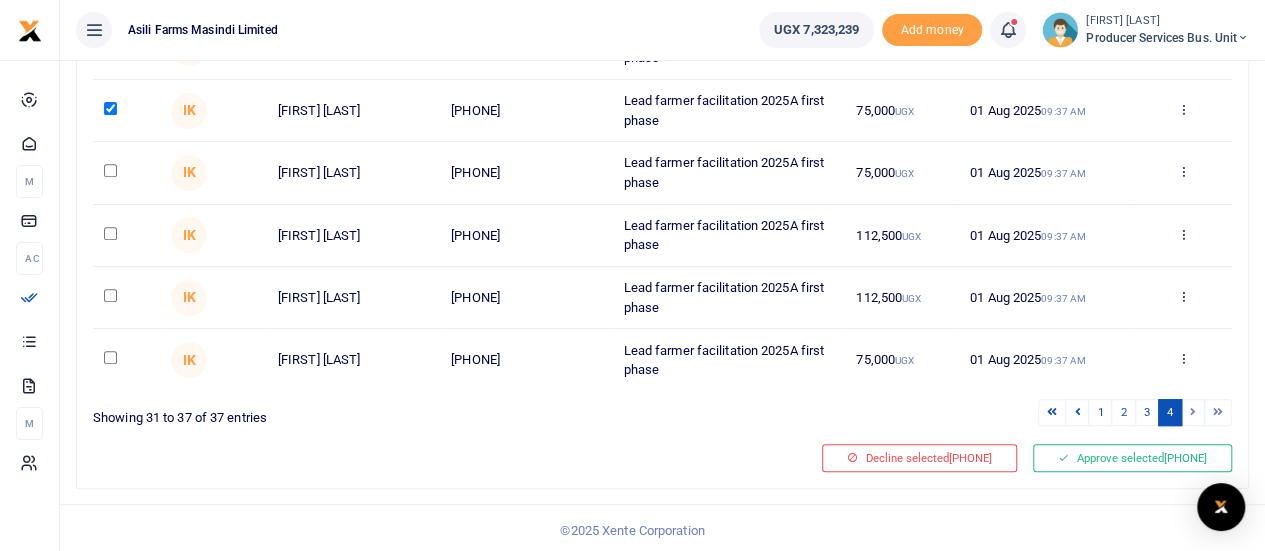 click at bounding box center [110, 170] 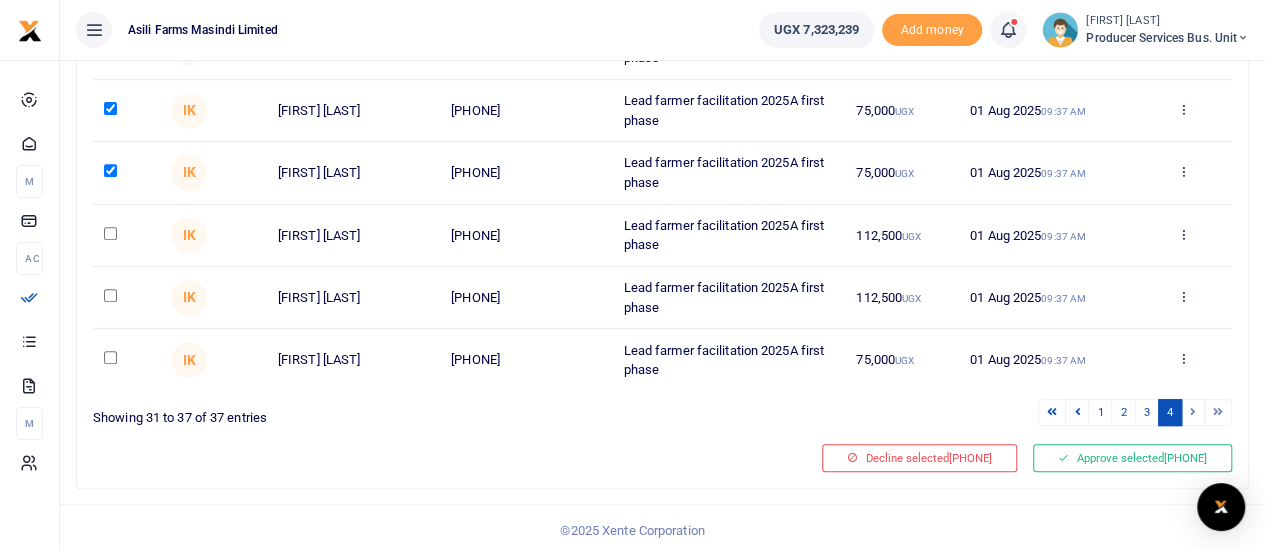 click at bounding box center (110, 233) 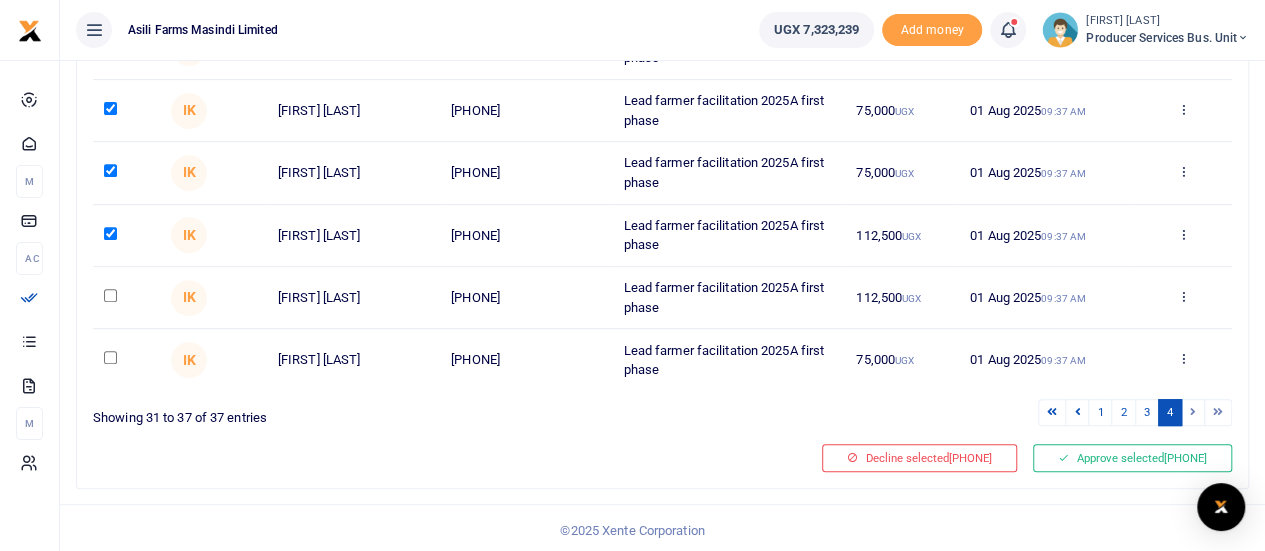 click at bounding box center (110, 295) 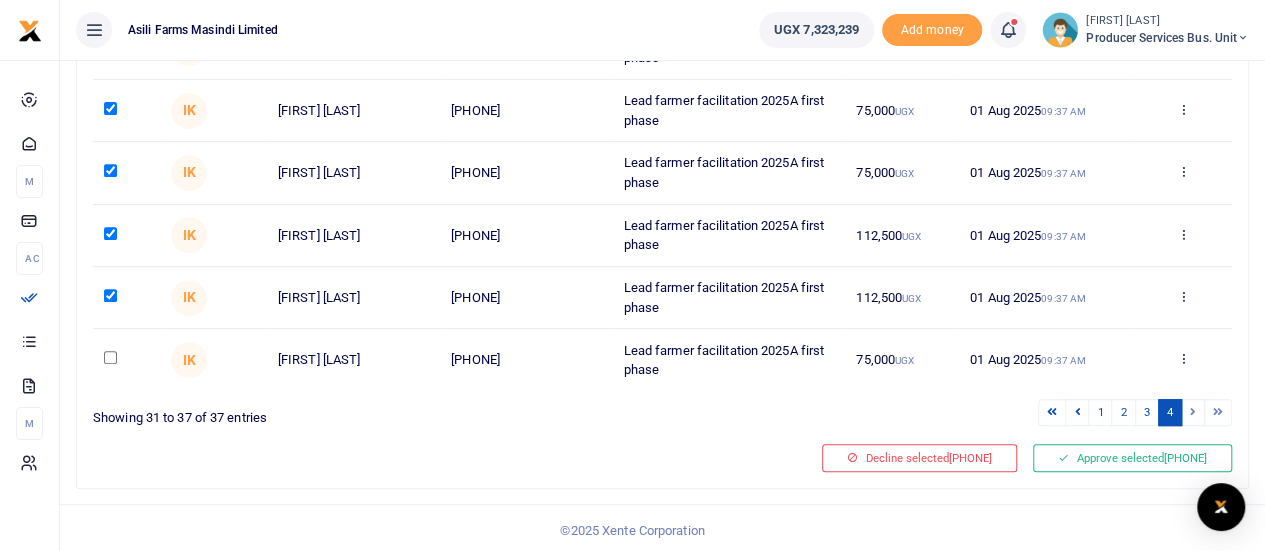 click at bounding box center [110, 357] 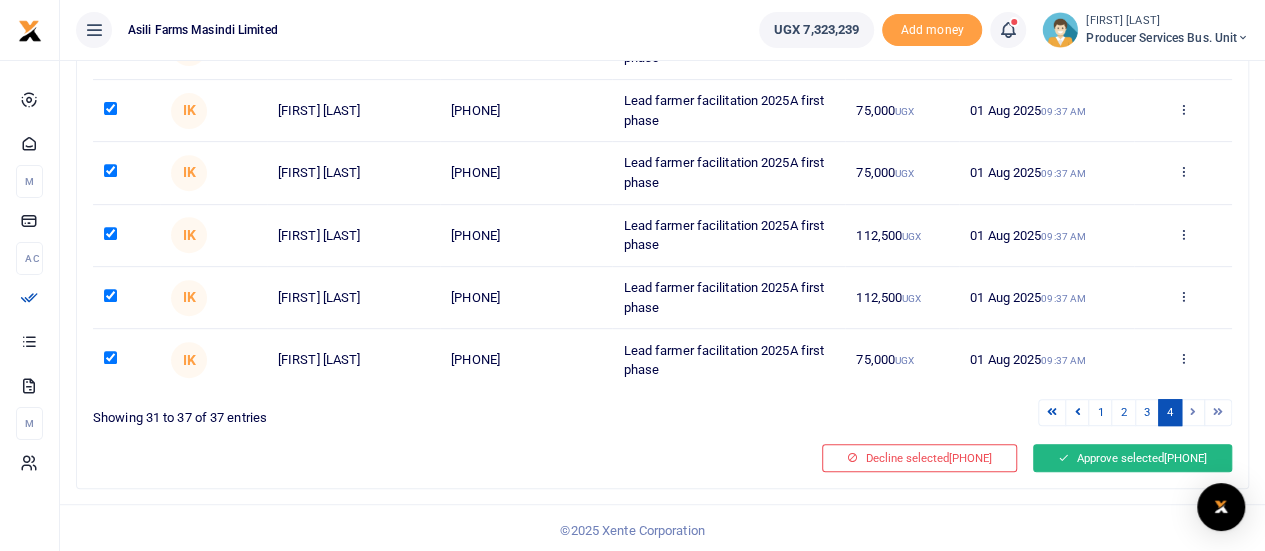 click on "Approve selected  (35)" at bounding box center (1132, 458) 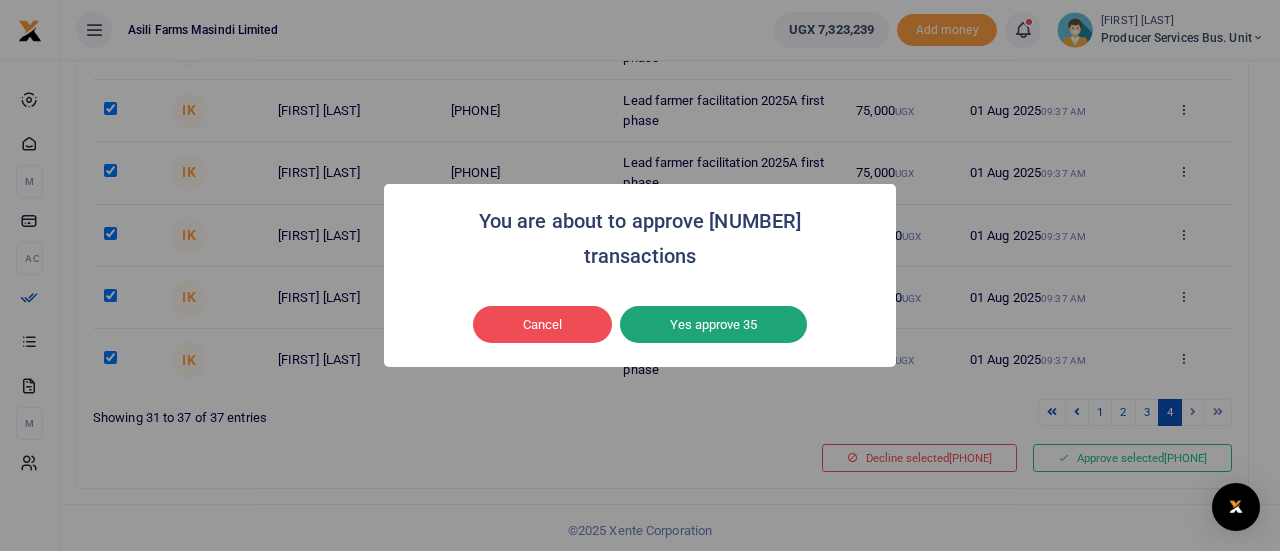 click on "Yes approve 35" at bounding box center (713, 325) 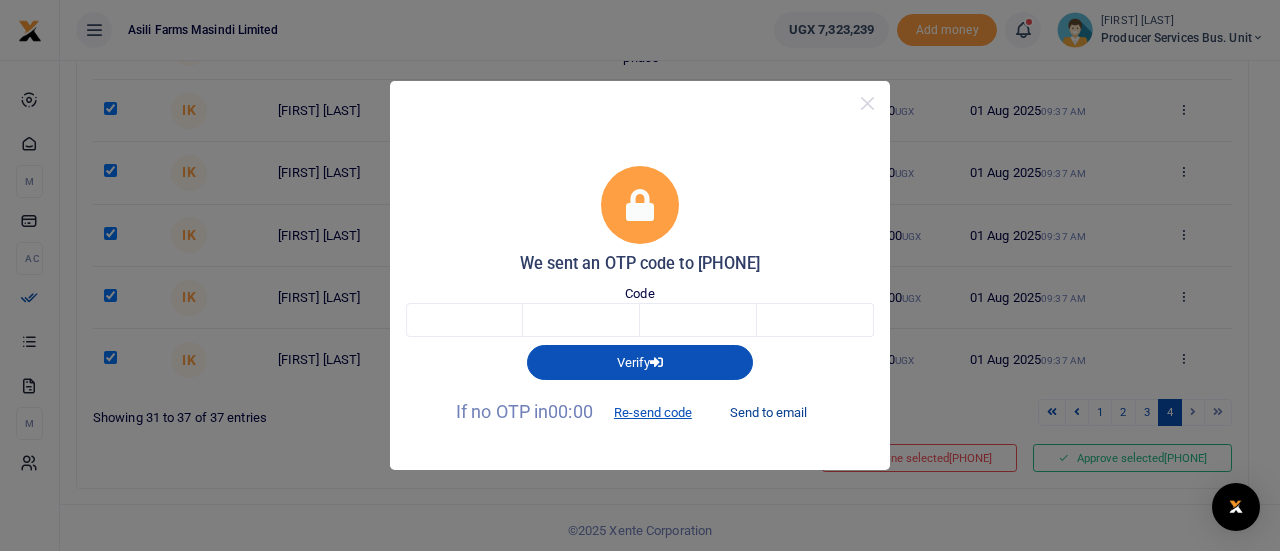 click on "Send to email" at bounding box center [768, 413] 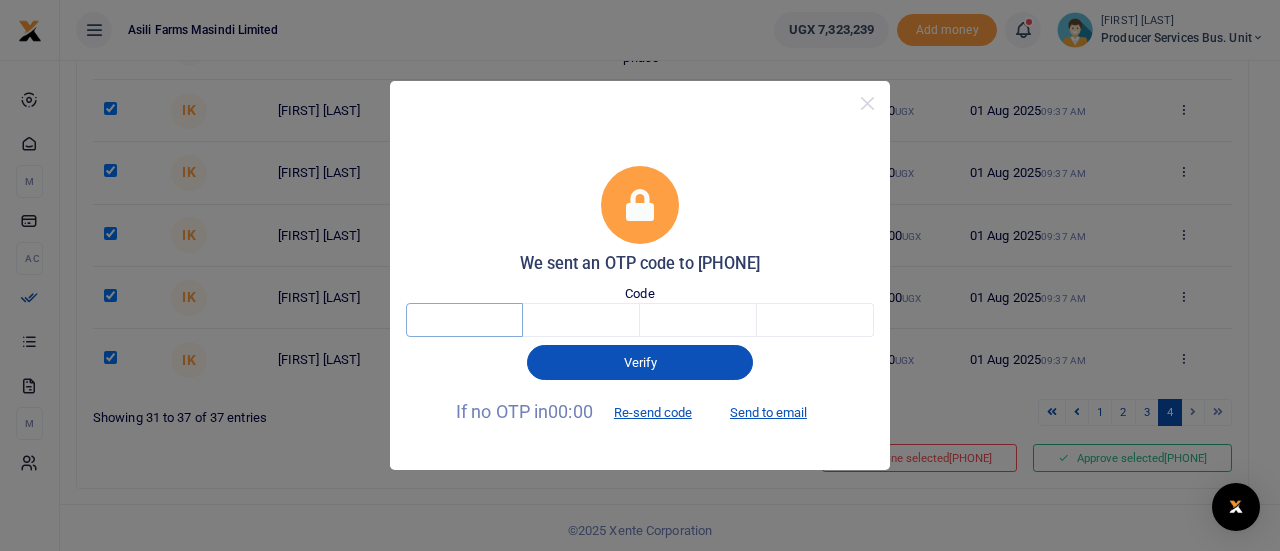 click at bounding box center [464, 320] 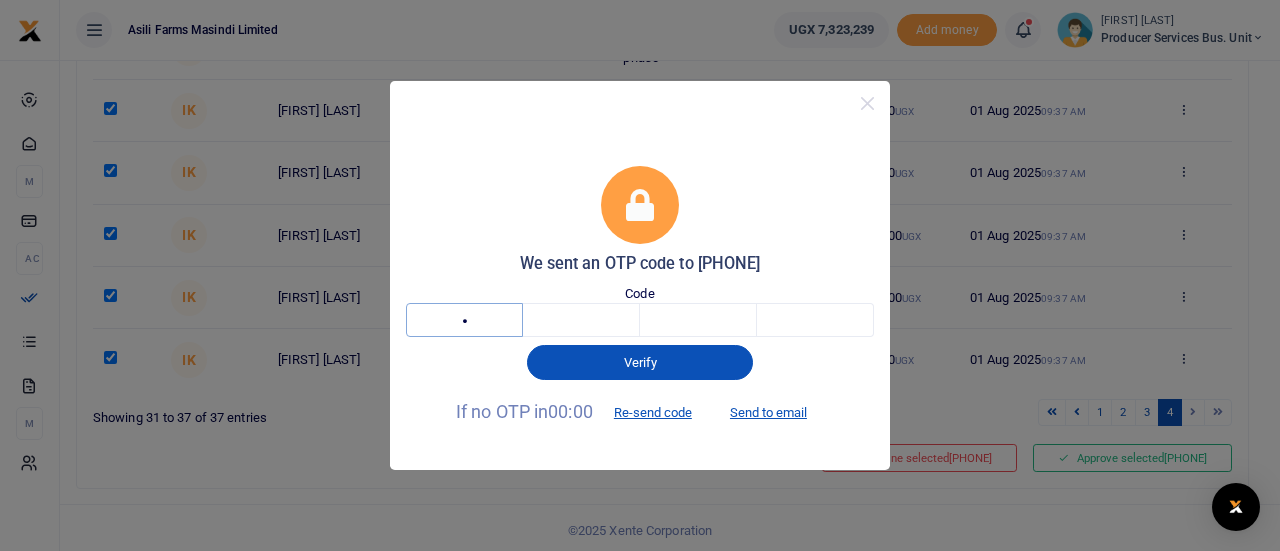type on "4" 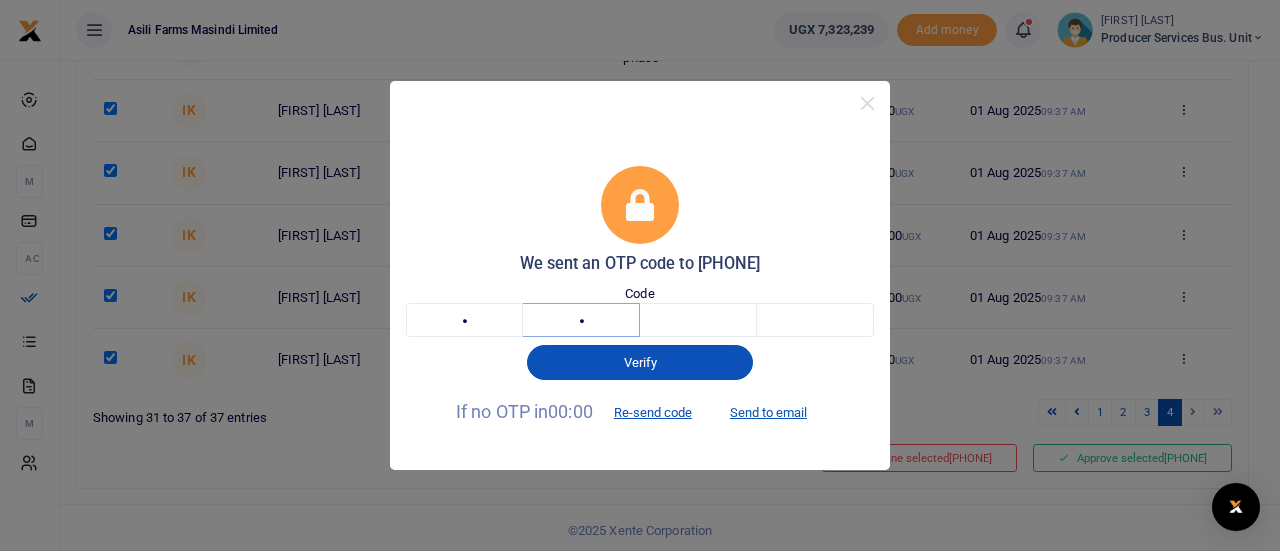 type on "4" 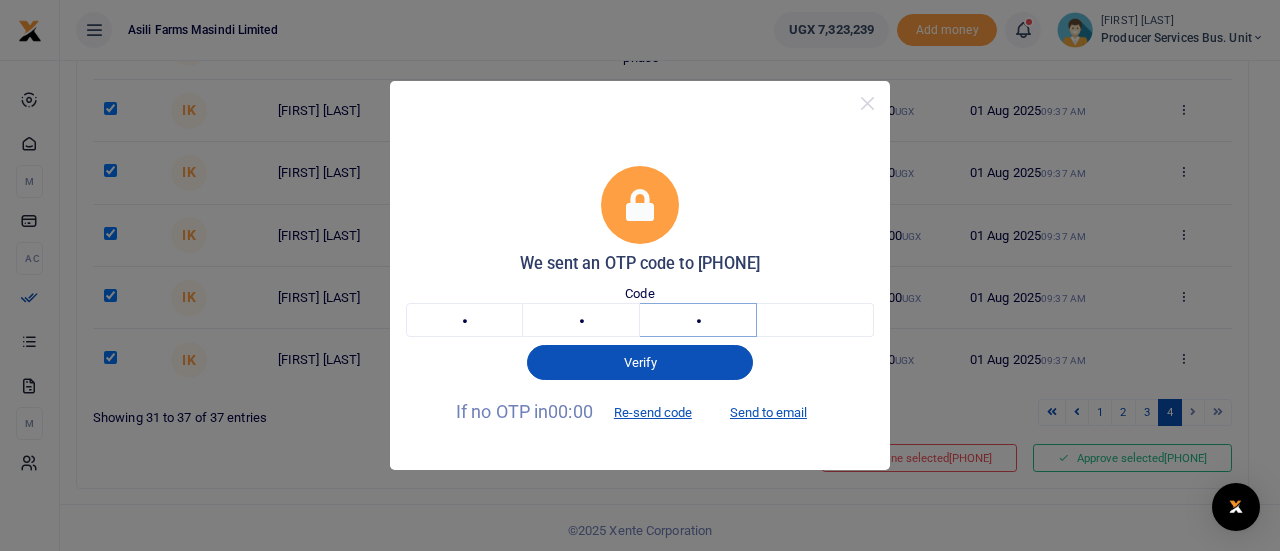 type on "2" 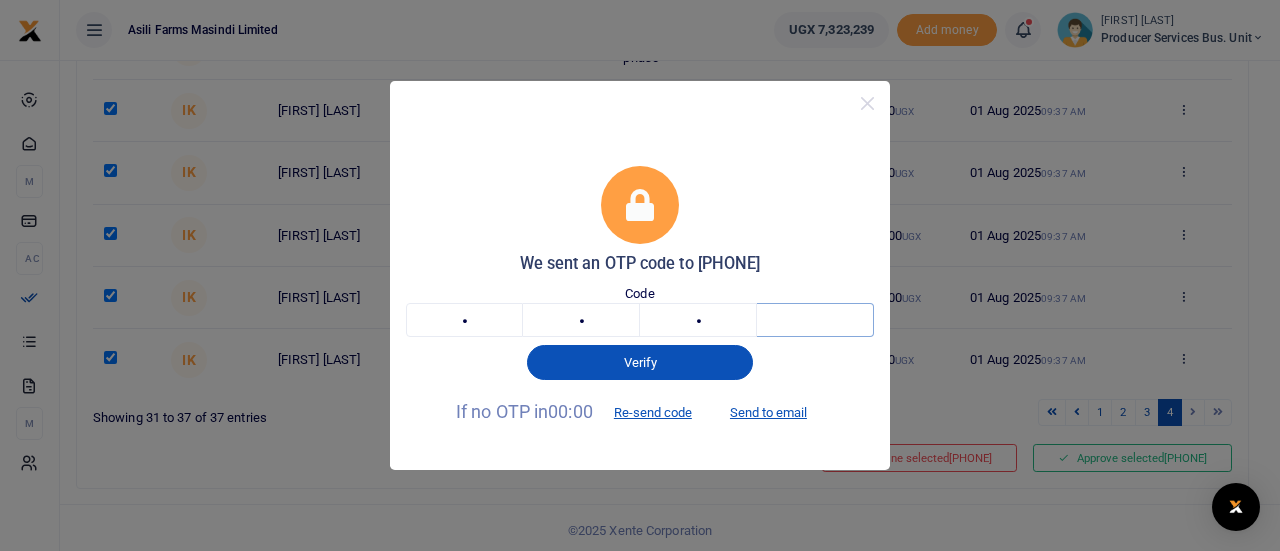 type on "0" 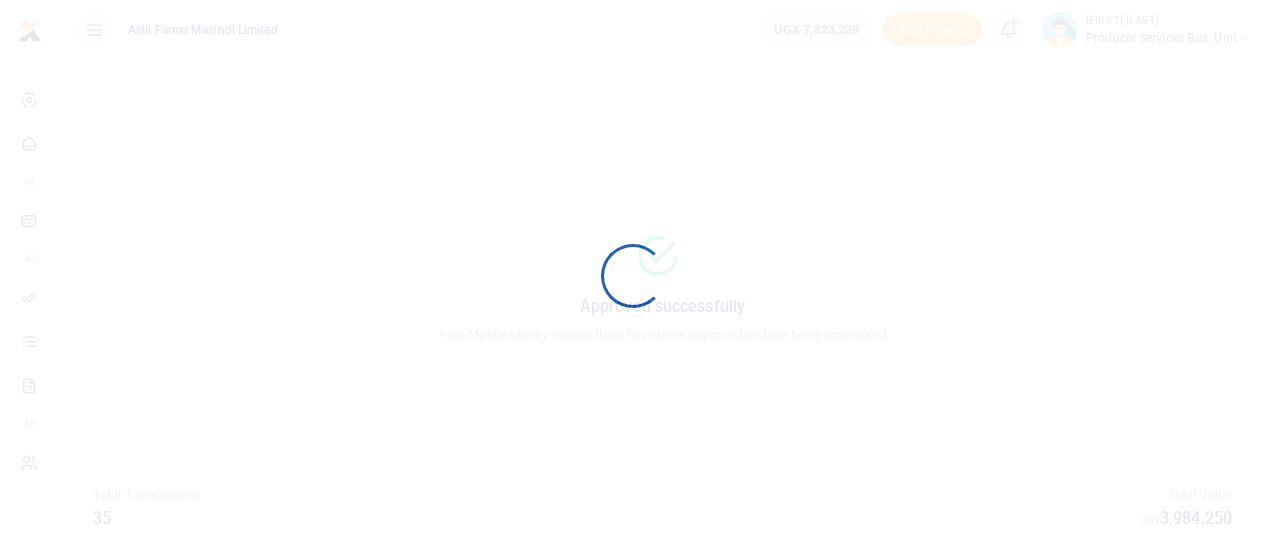 scroll, scrollTop: 0, scrollLeft: 0, axis: both 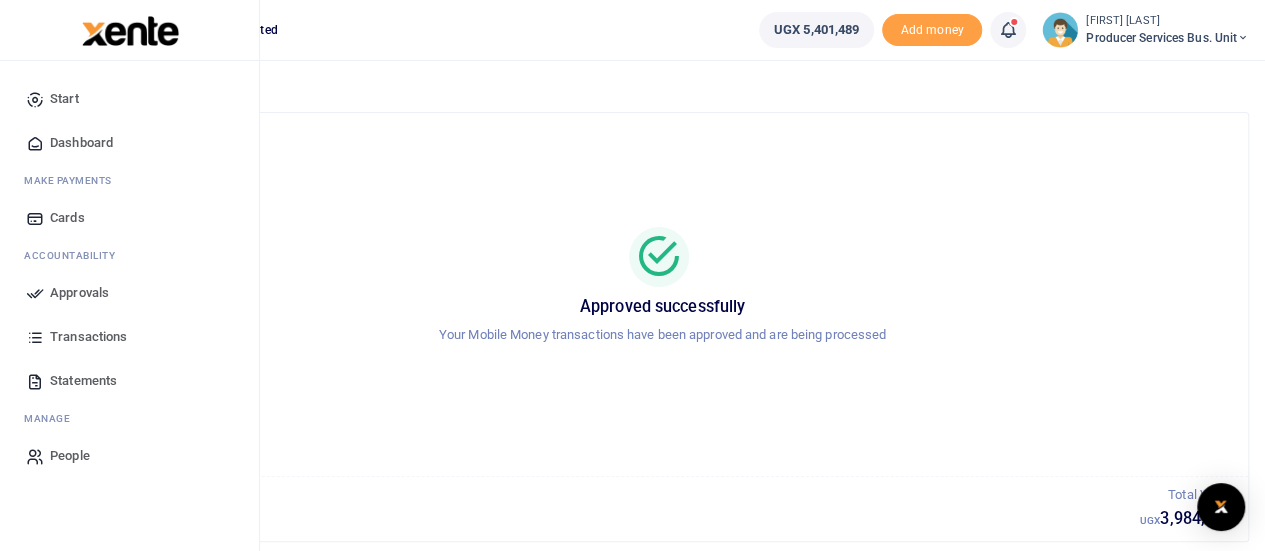 click on "Approvals" at bounding box center [79, 293] 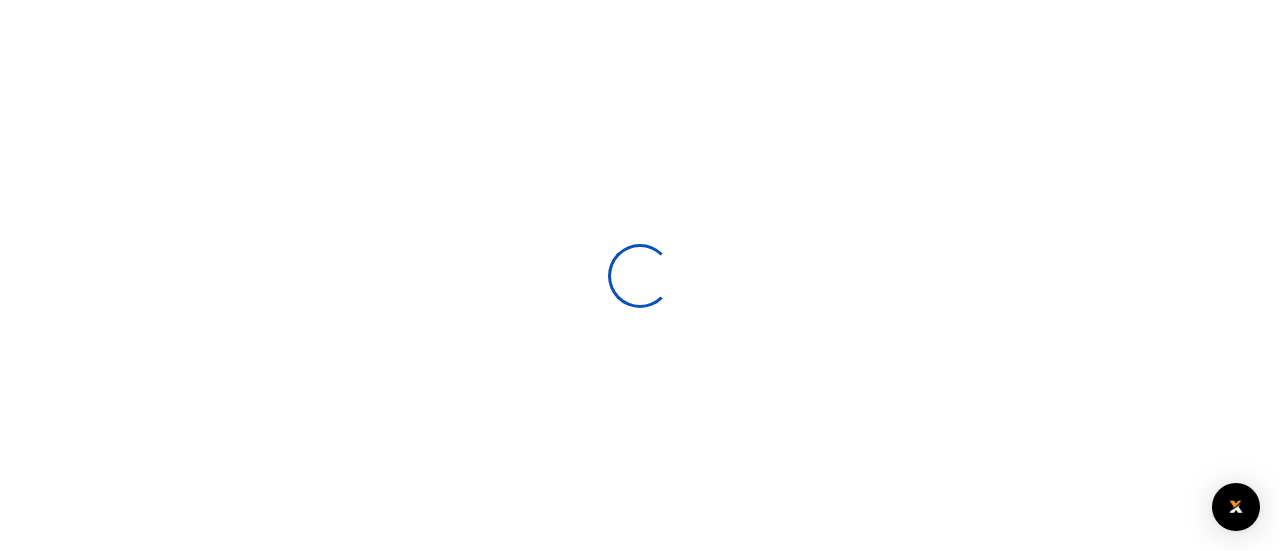 scroll, scrollTop: 0, scrollLeft: 0, axis: both 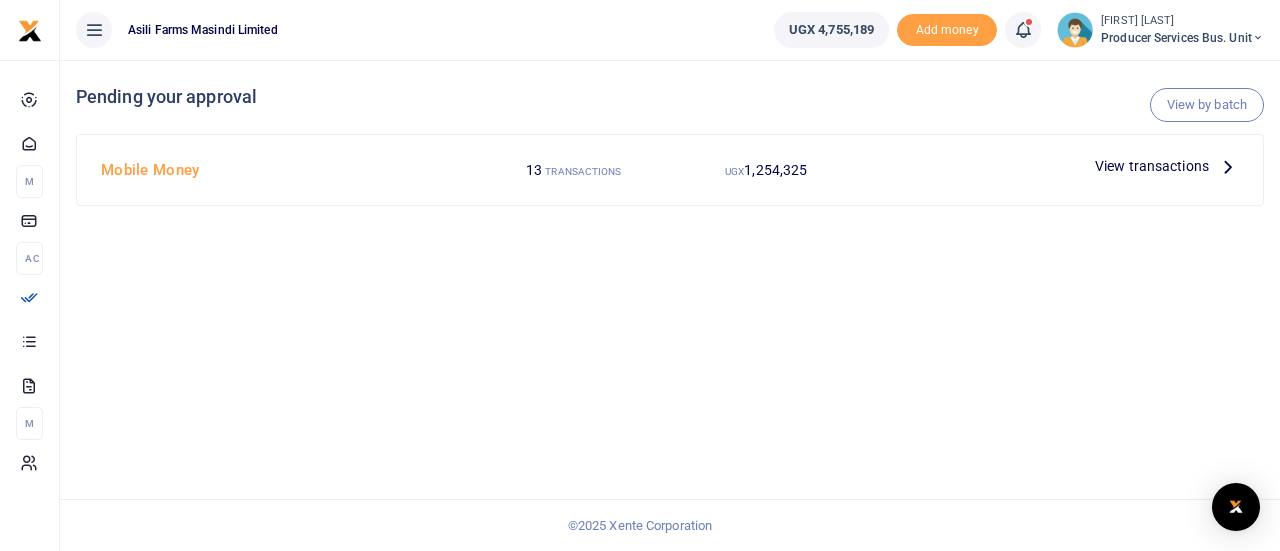 click on "View transactions" at bounding box center [1152, 166] 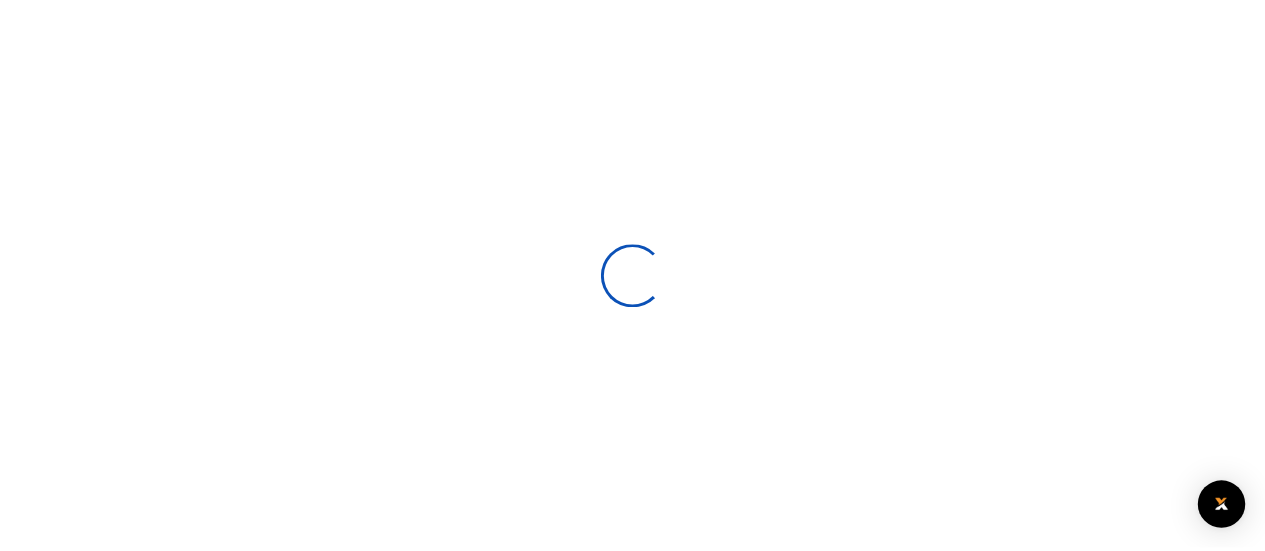 scroll, scrollTop: 0, scrollLeft: 0, axis: both 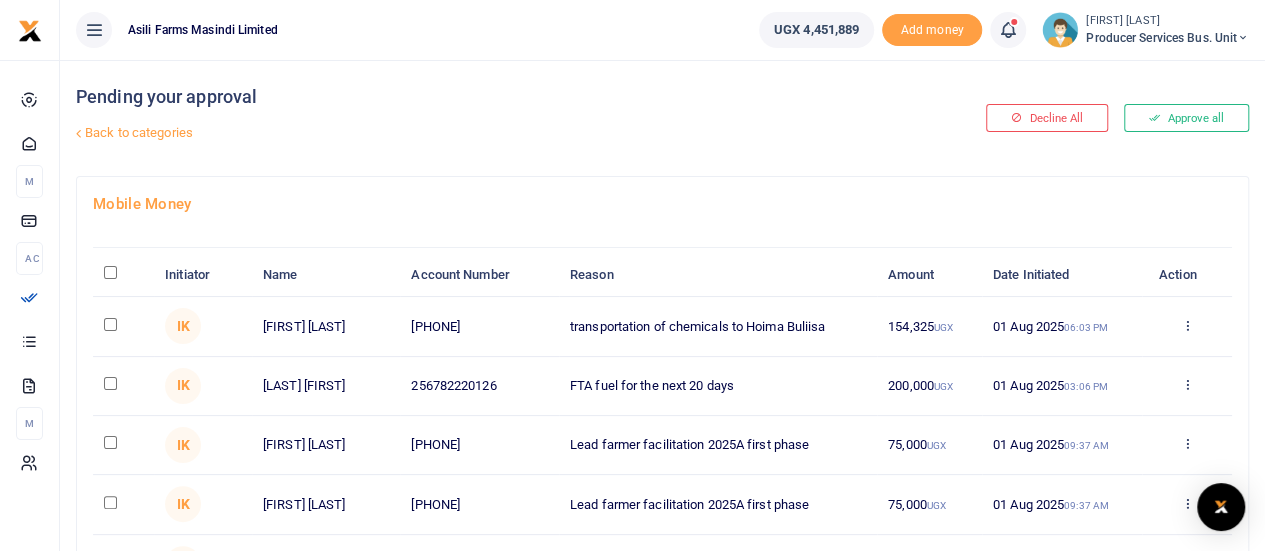 click at bounding box center [110, 272] 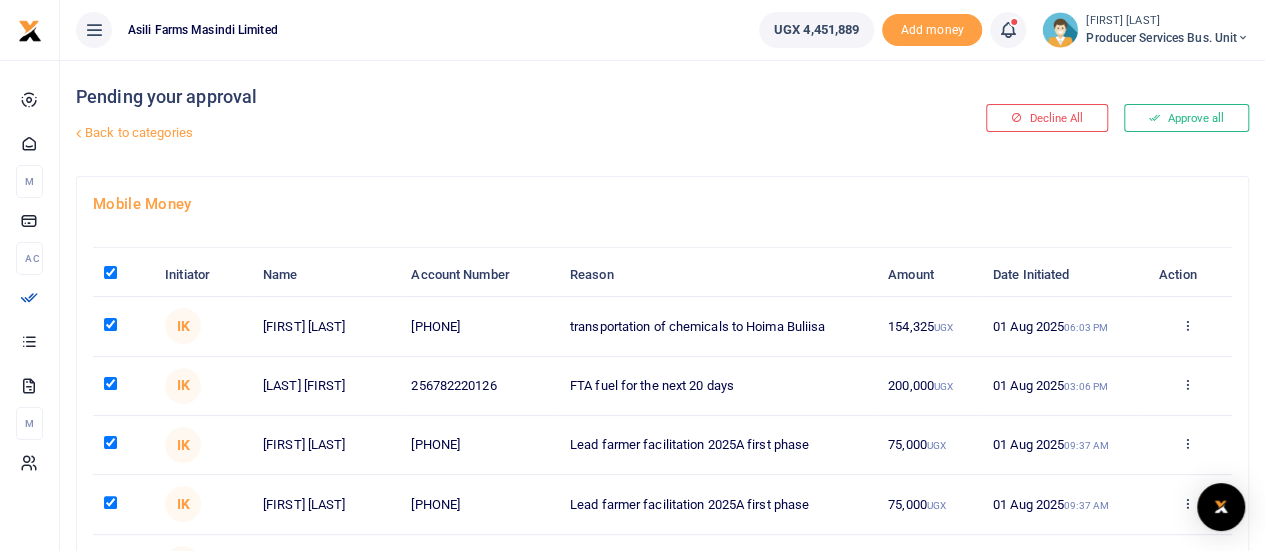 checkbox on "true" 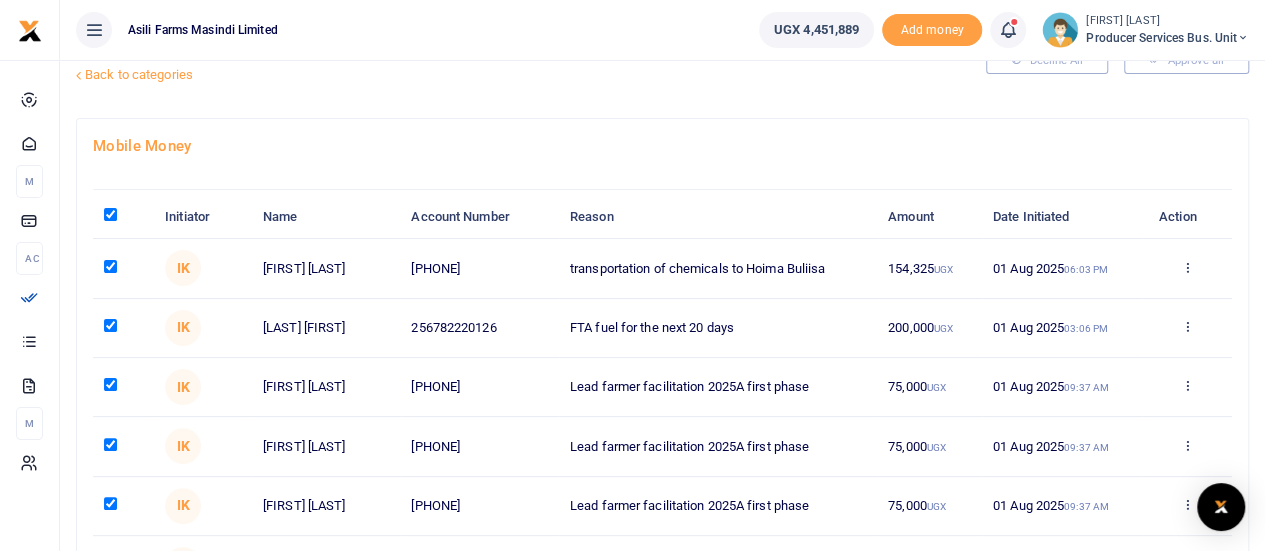 scroll, scrollTop: 55, scrollLeft: 0, axis: vertical 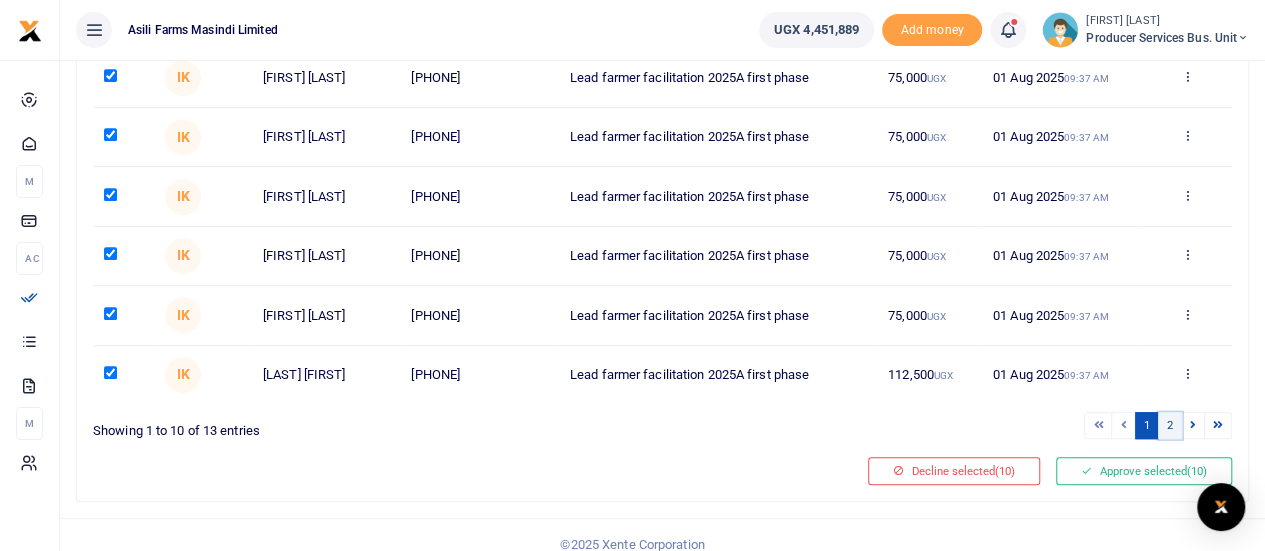 click on "2" at bounding box center [1170, 425] 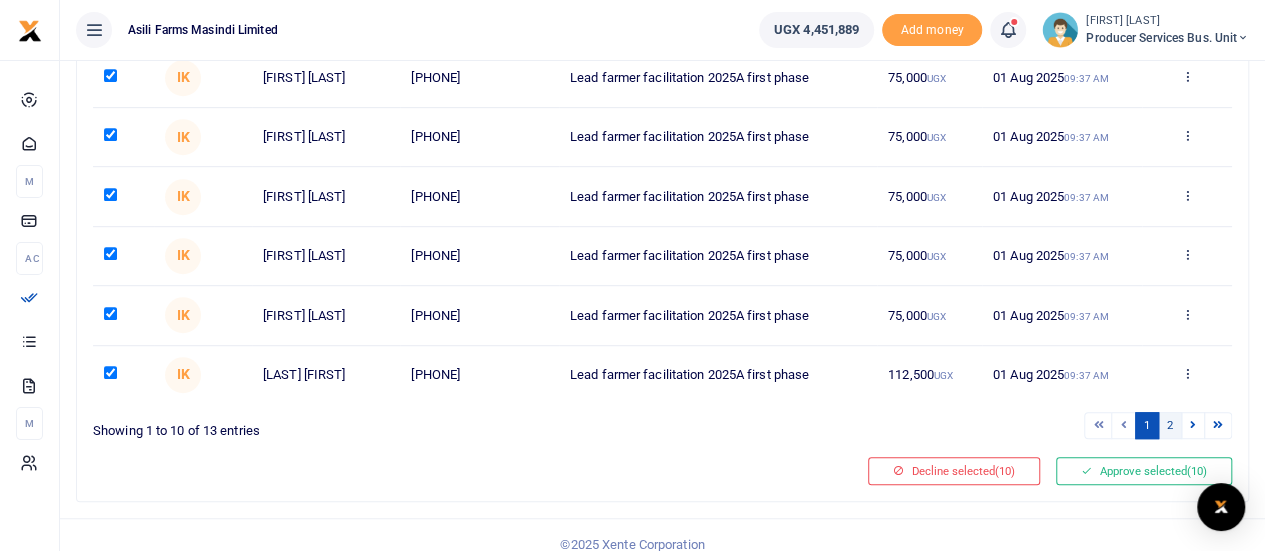 scroll, scrollTop: 84, scrollLeft: 0, axis: vertical 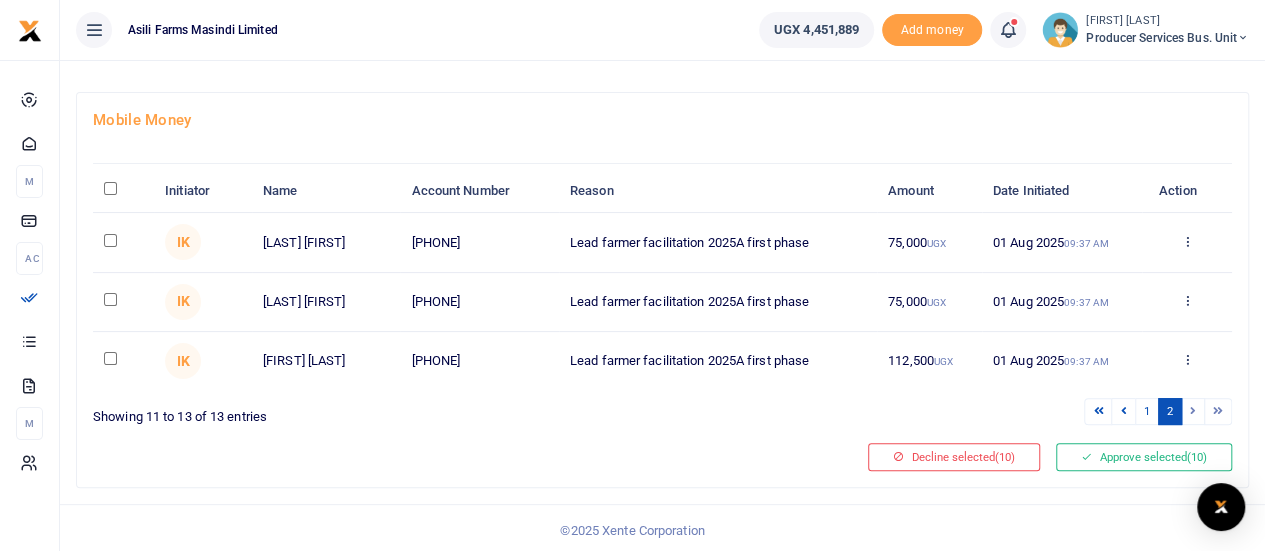 click at bounding box center (110, 188) 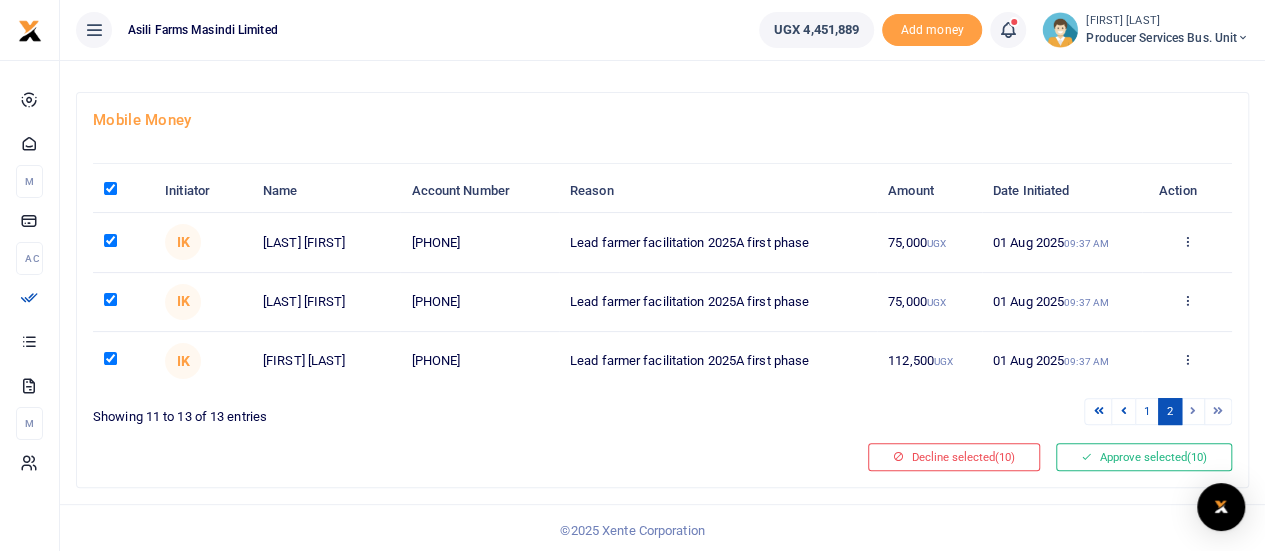 checkbox on "true" 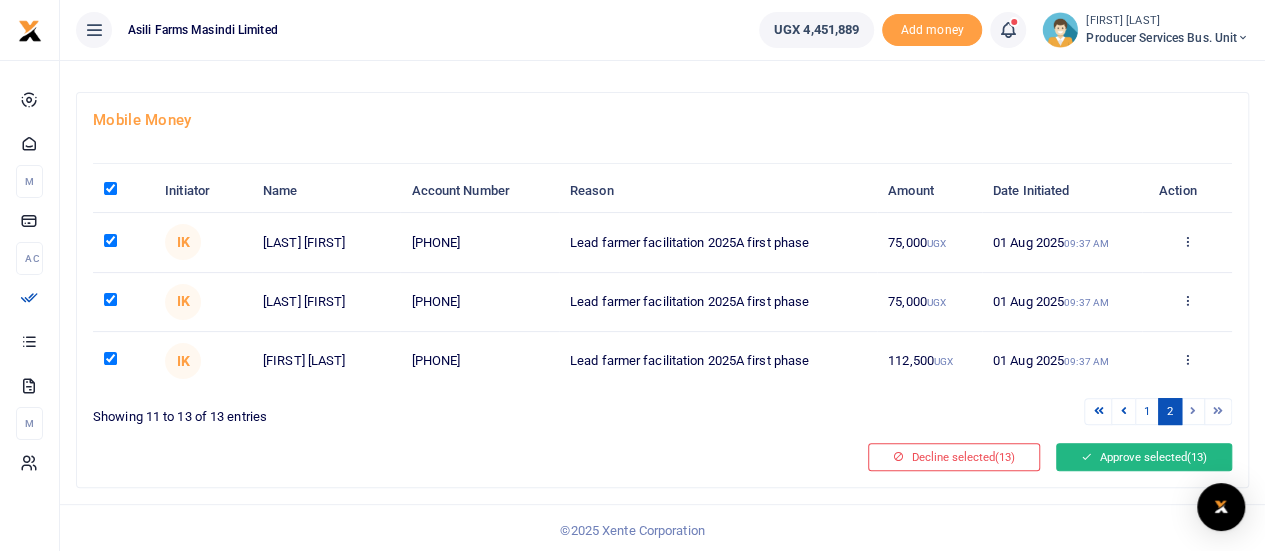 click on "Approve selected  (13)" at bounding box center (1144, 457) 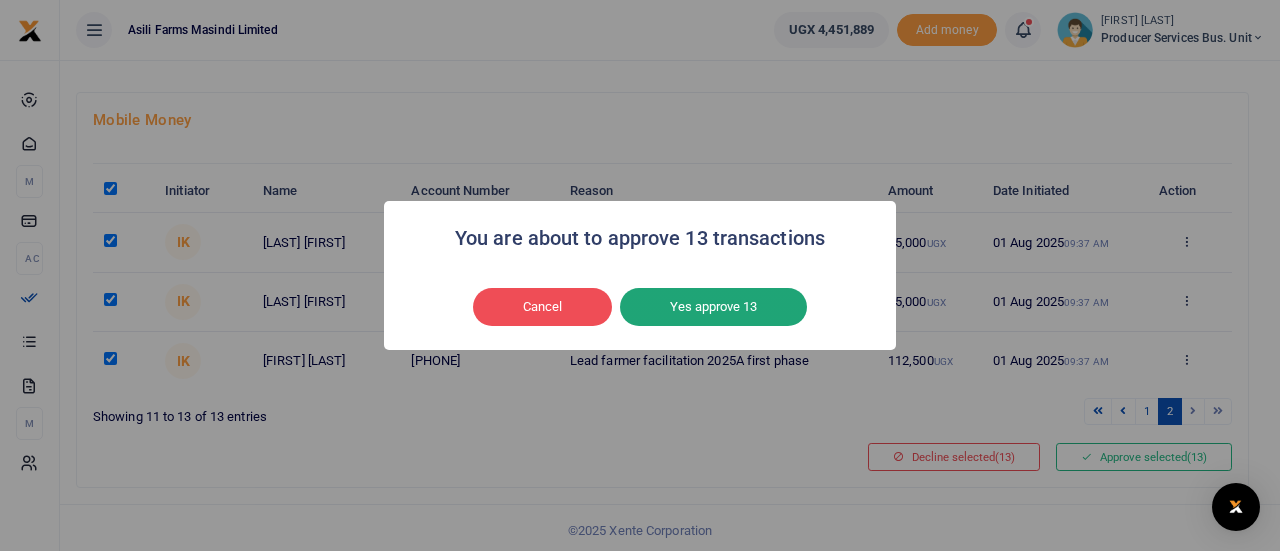 click on "Yes approve 13" at bounding box center (713, 307) 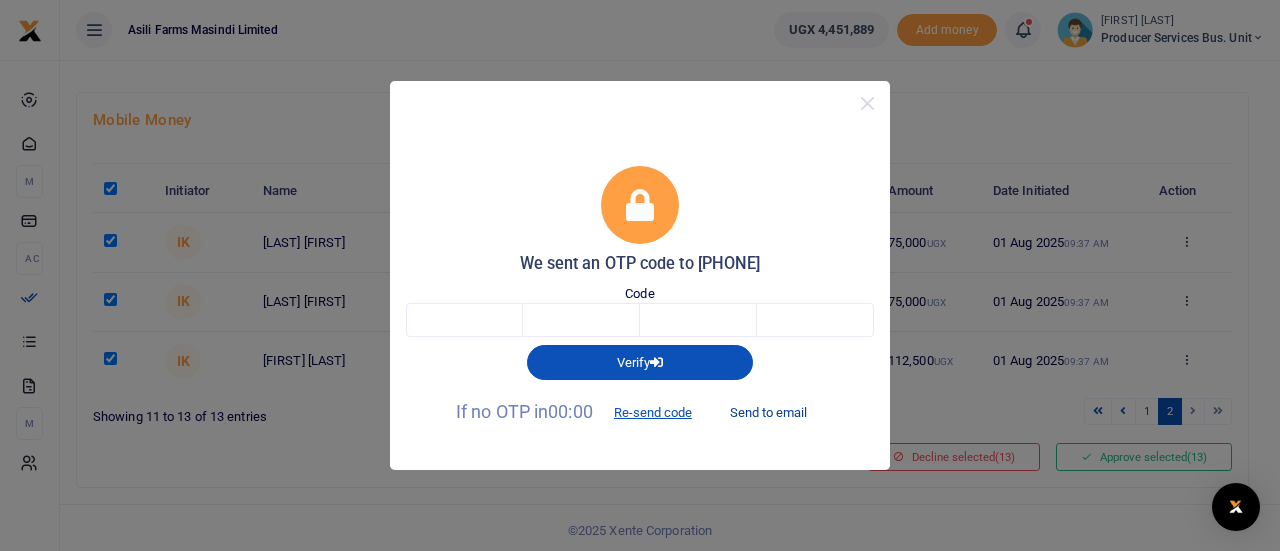 click on "Send to email" at bounding box center [768, 413] 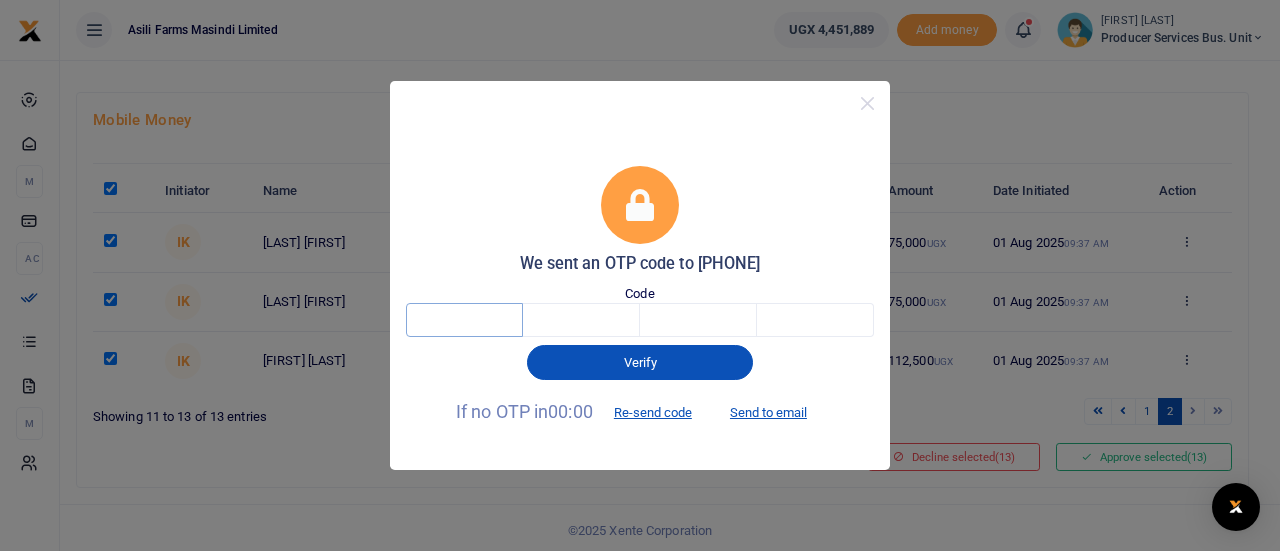 click at bounding box center (464, 320) 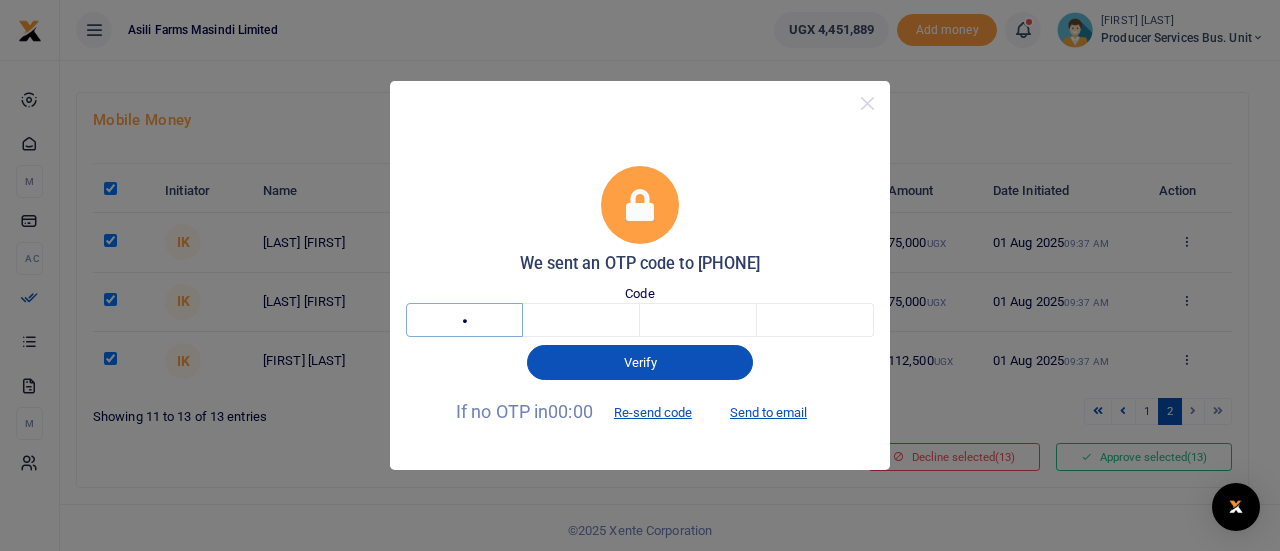 type on "2" 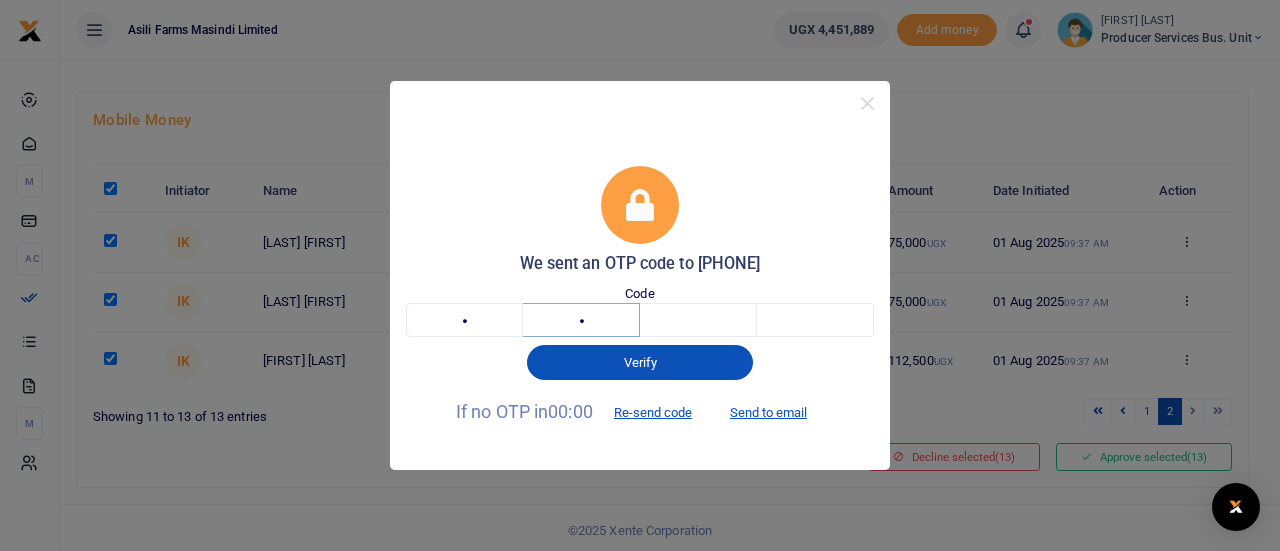 type on "5" 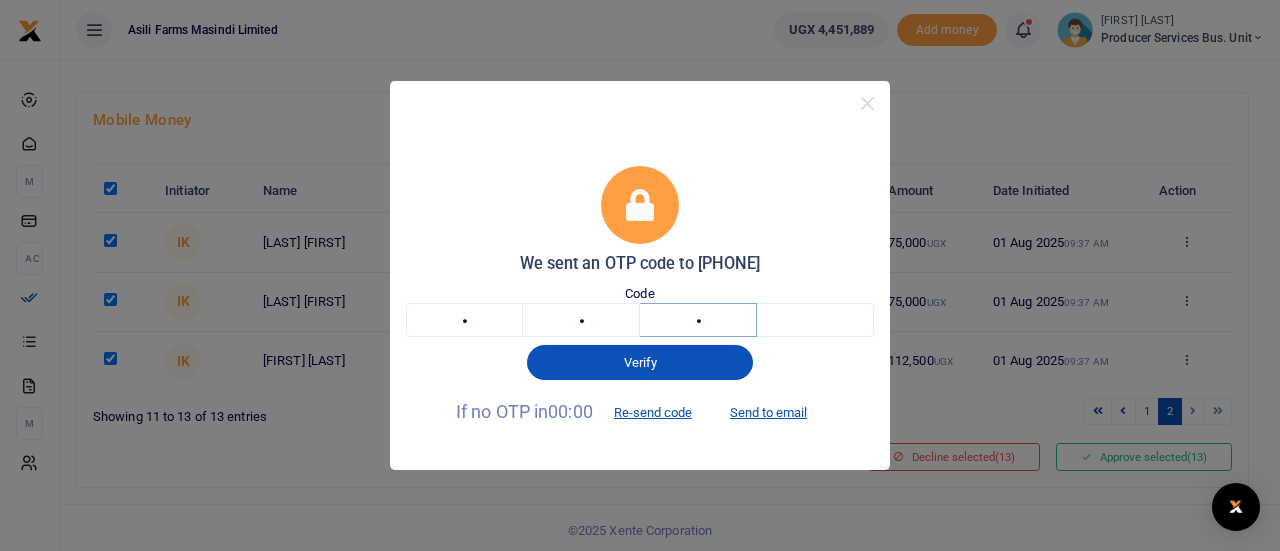 type on "2" 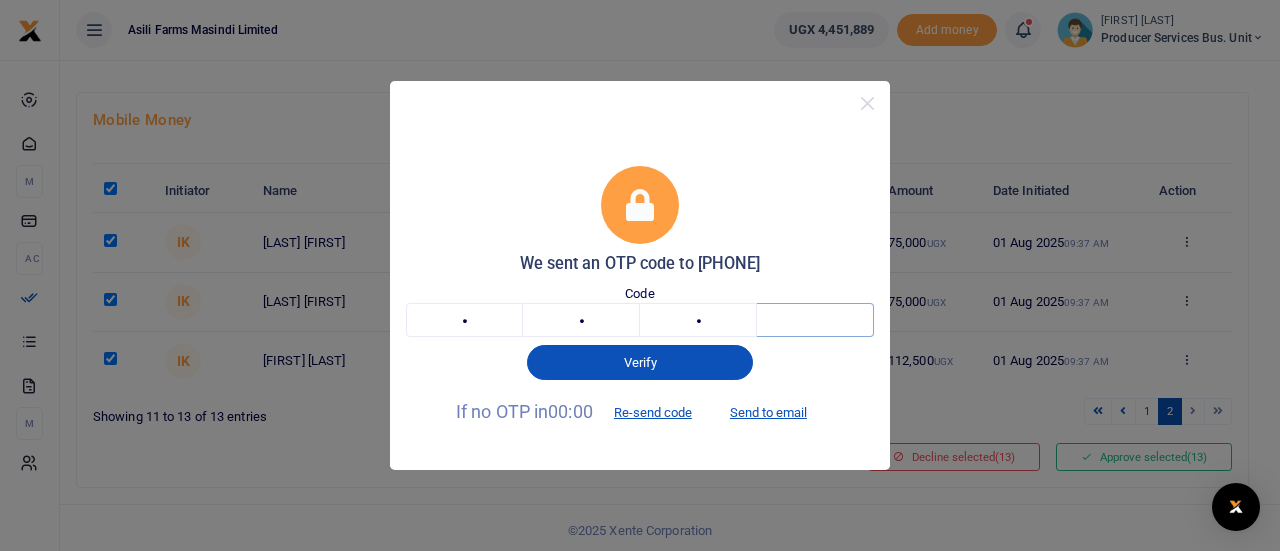 type on "4" 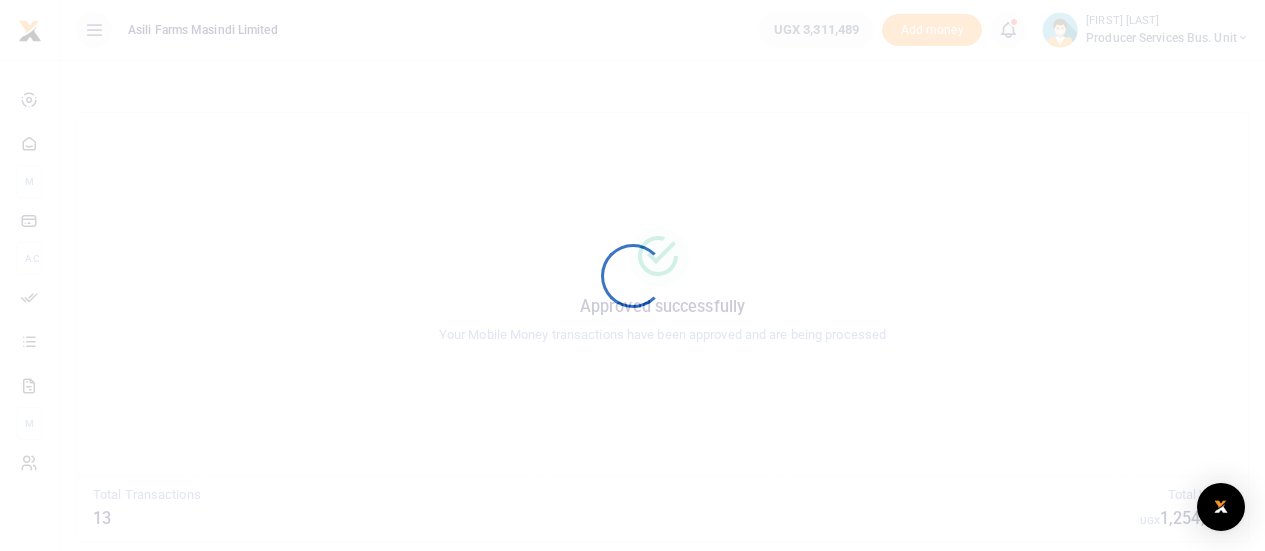 scroll, scrollTop: 0, scrollLeft: 0, axis: both 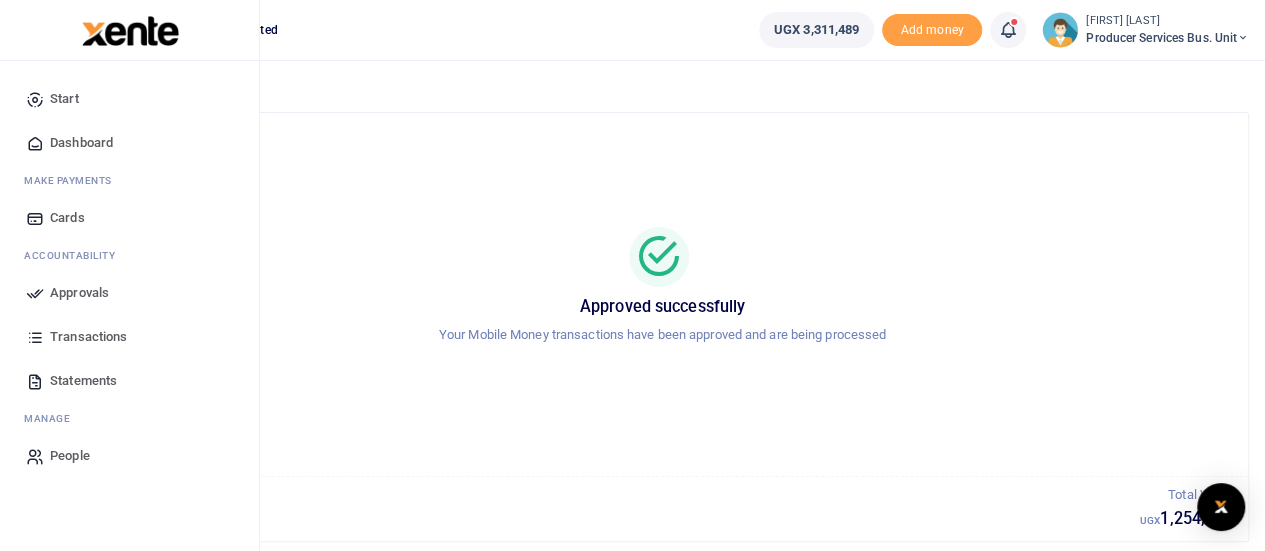 click on "Approvals" at bounding box center [79, 293] 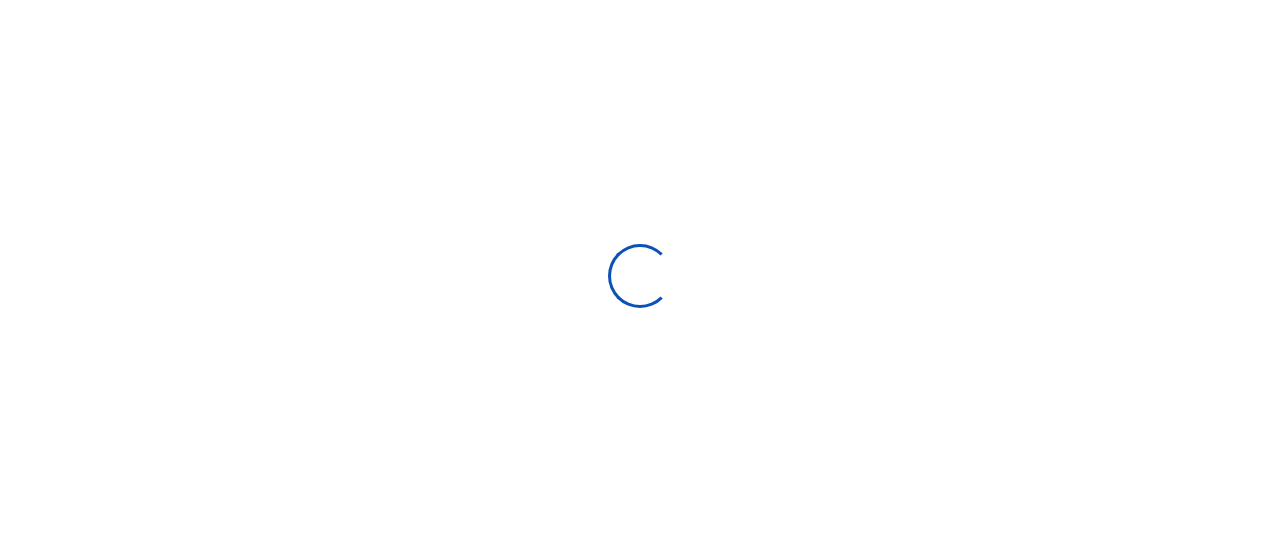 scroll, scrollTop: 0, scrollLeft: 0, axis: both 